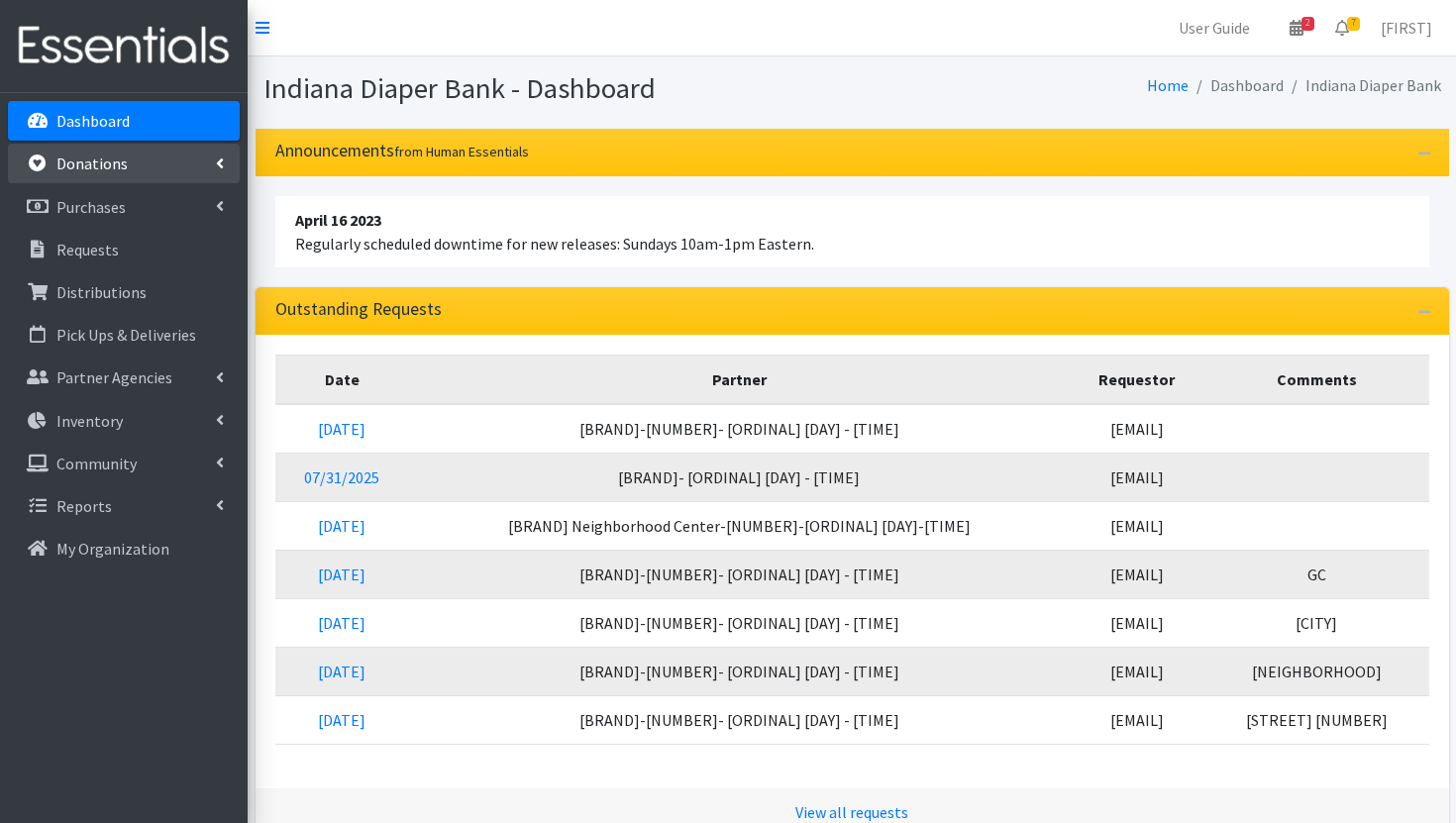 scroll, scrollTop: 0, scrollLeft: 0, axis: both 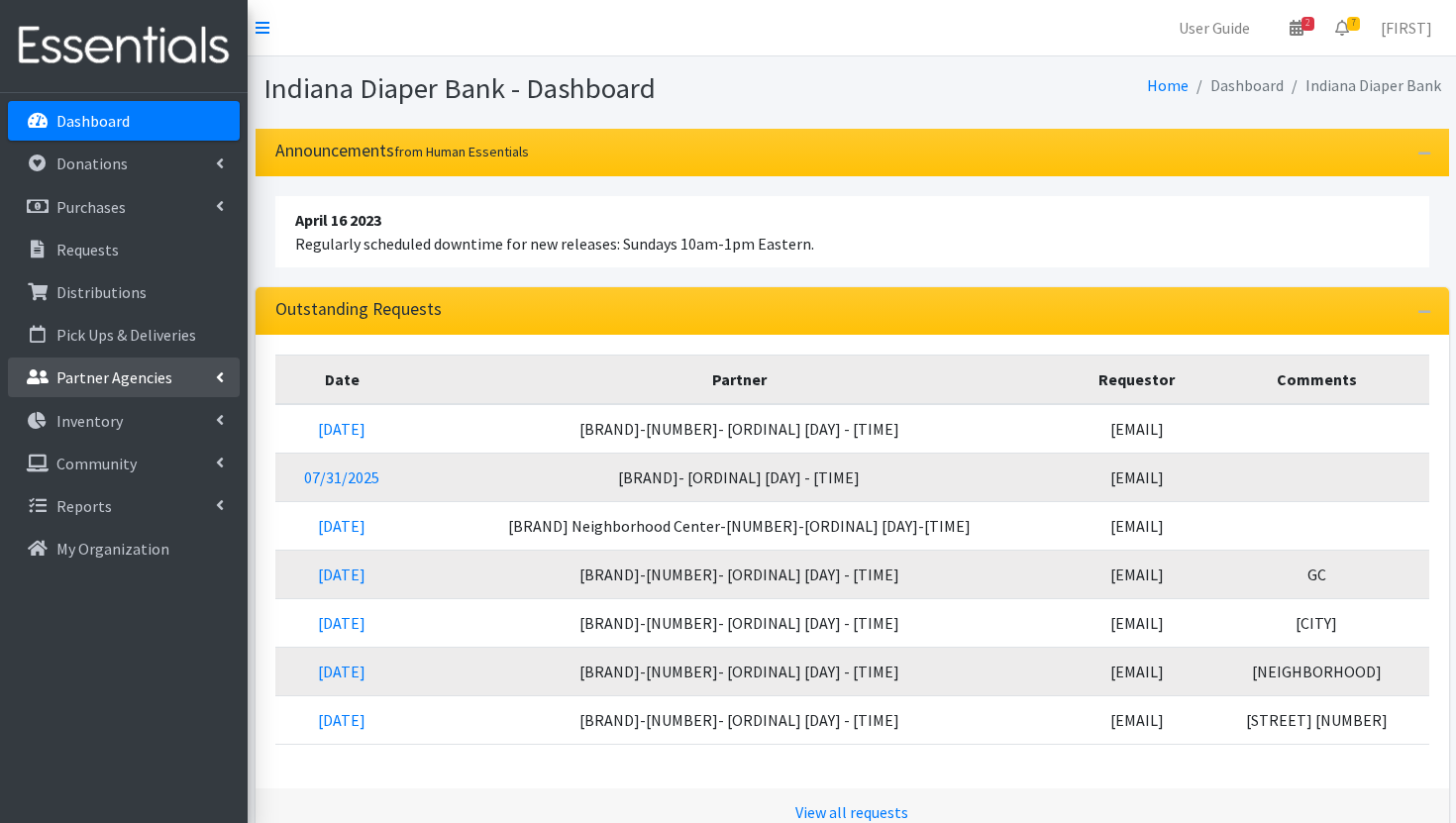 click on "Partner Agencies" at bounding box center [114, 377] 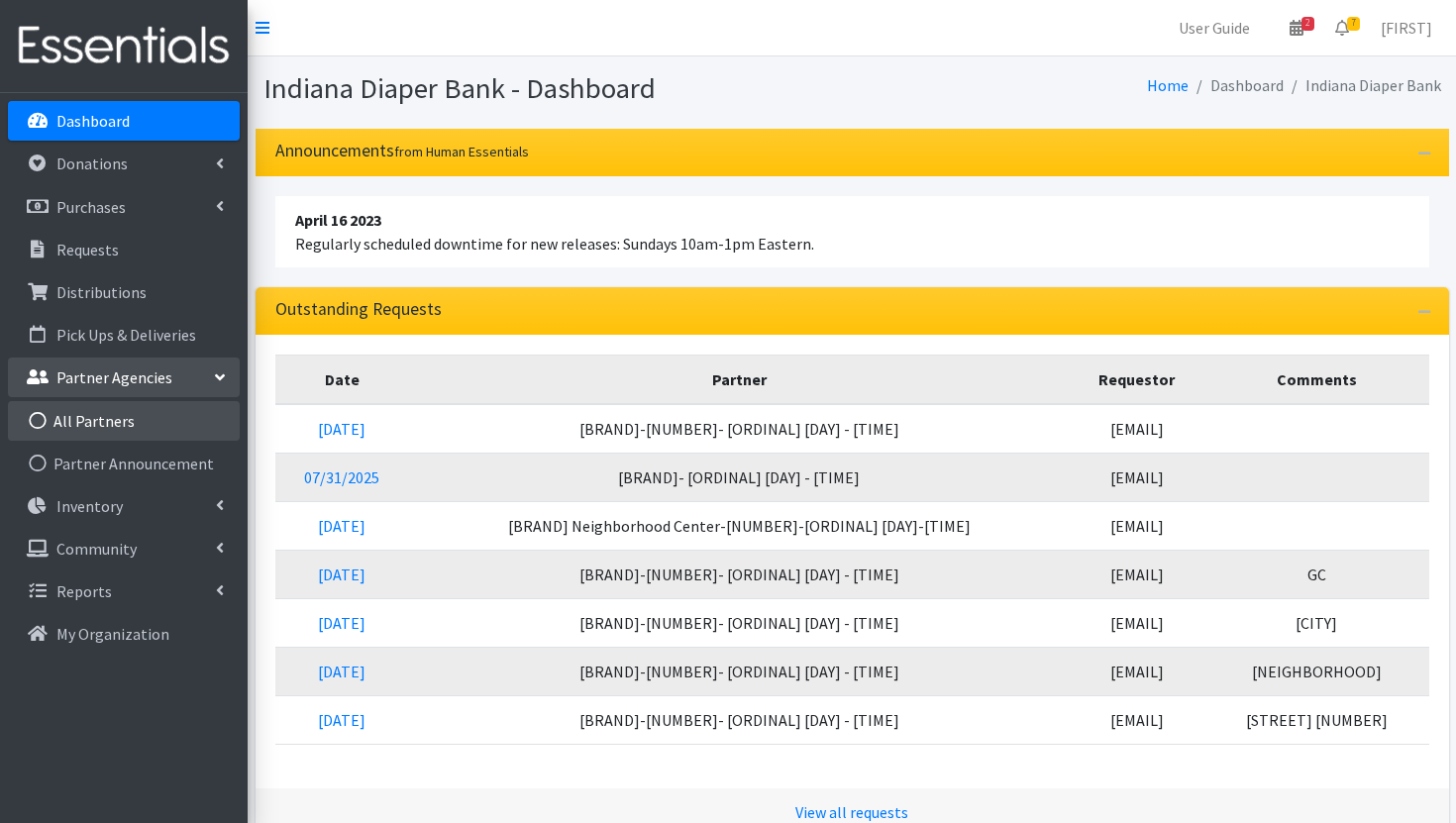click on "All Partners" at bounding box center [124, 421] 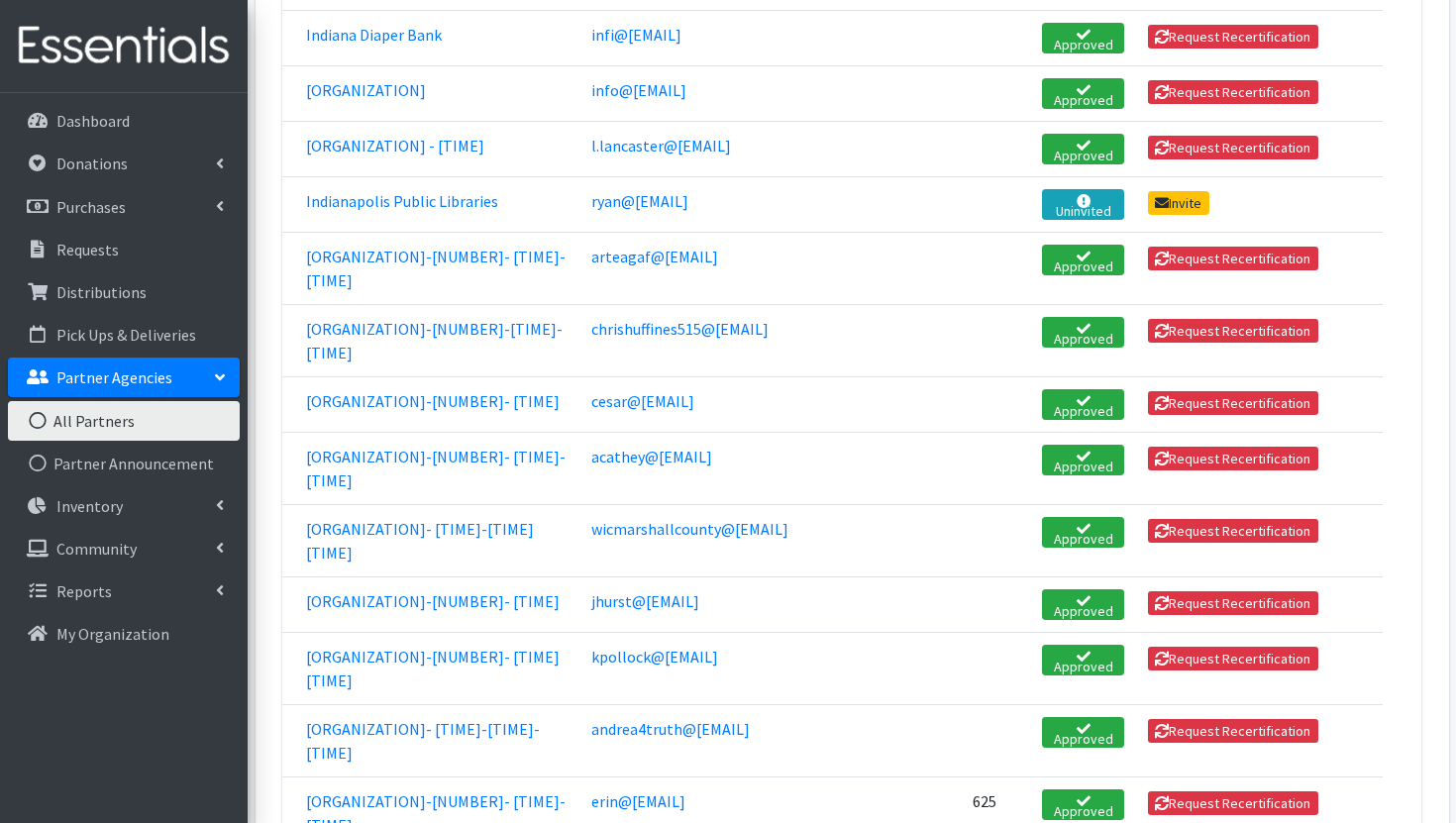 scroll, scrollTop: 2147, scrollLeft: 0, axis: vertical 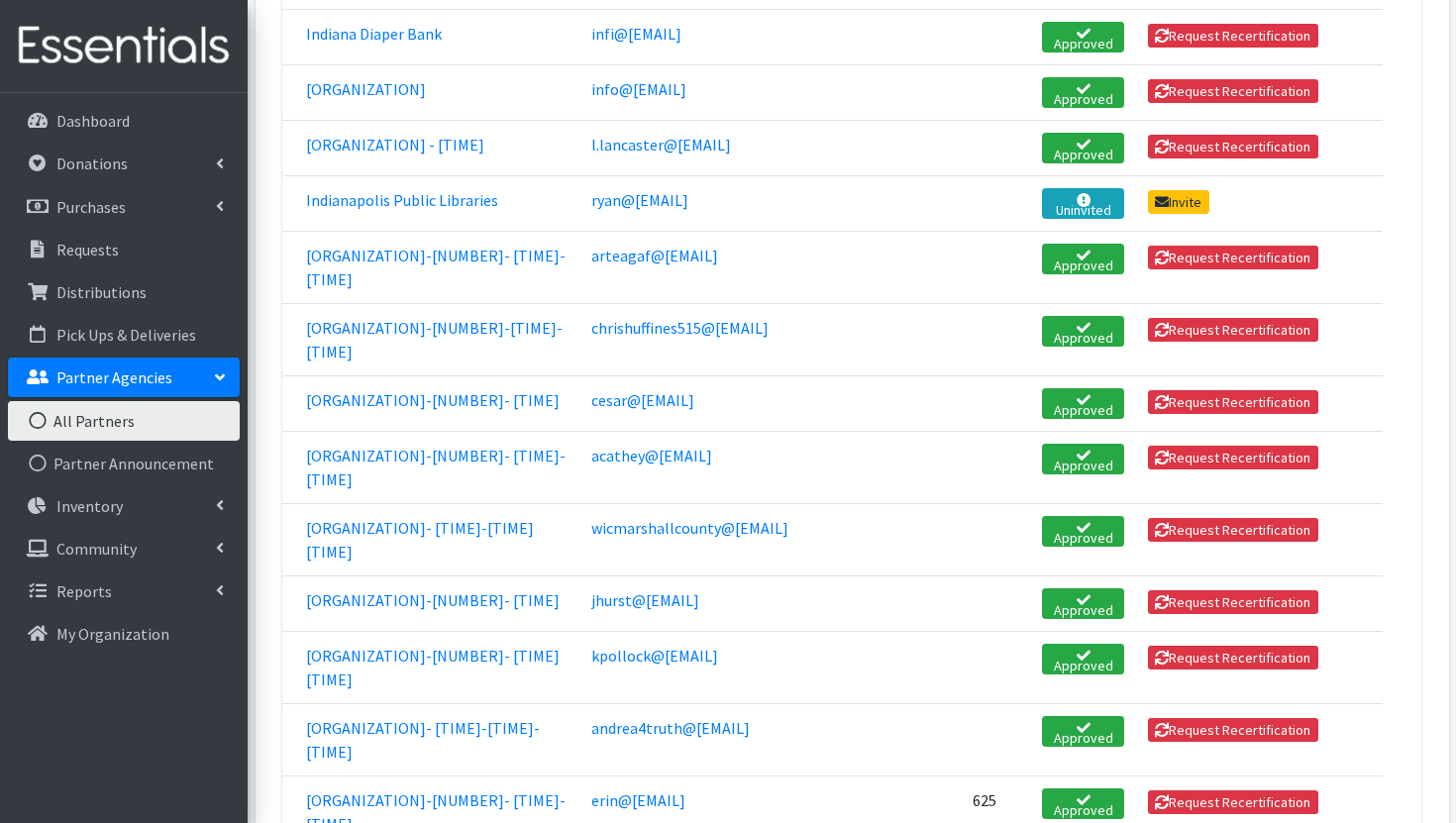 click on "[ORGANIZATION]-[NUMBER]-[TIME]-[TIME]" at bounding box center (434, 340) 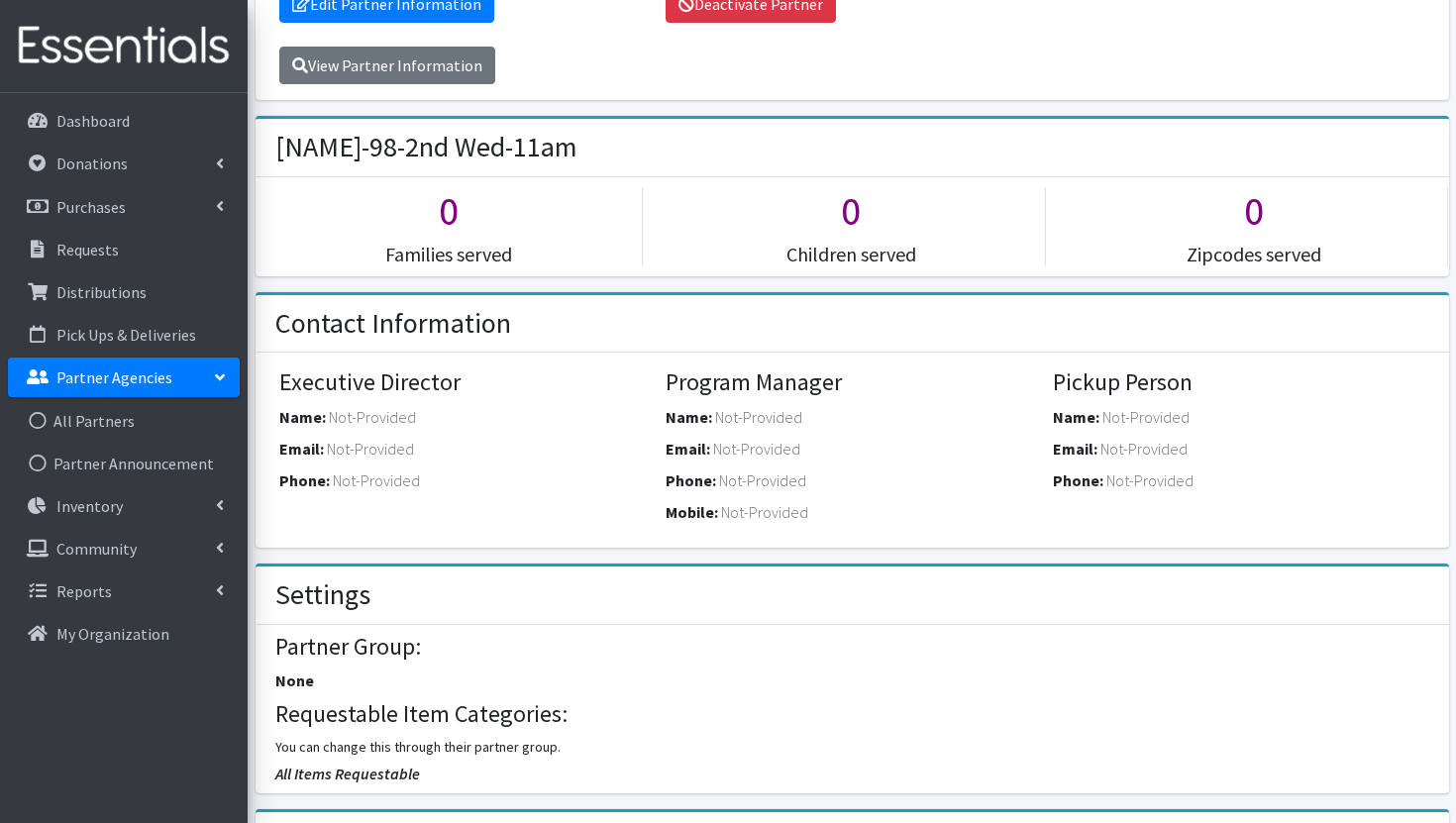 scroll, scrollTop: 316, scrollLeft: 0, axis: vertical 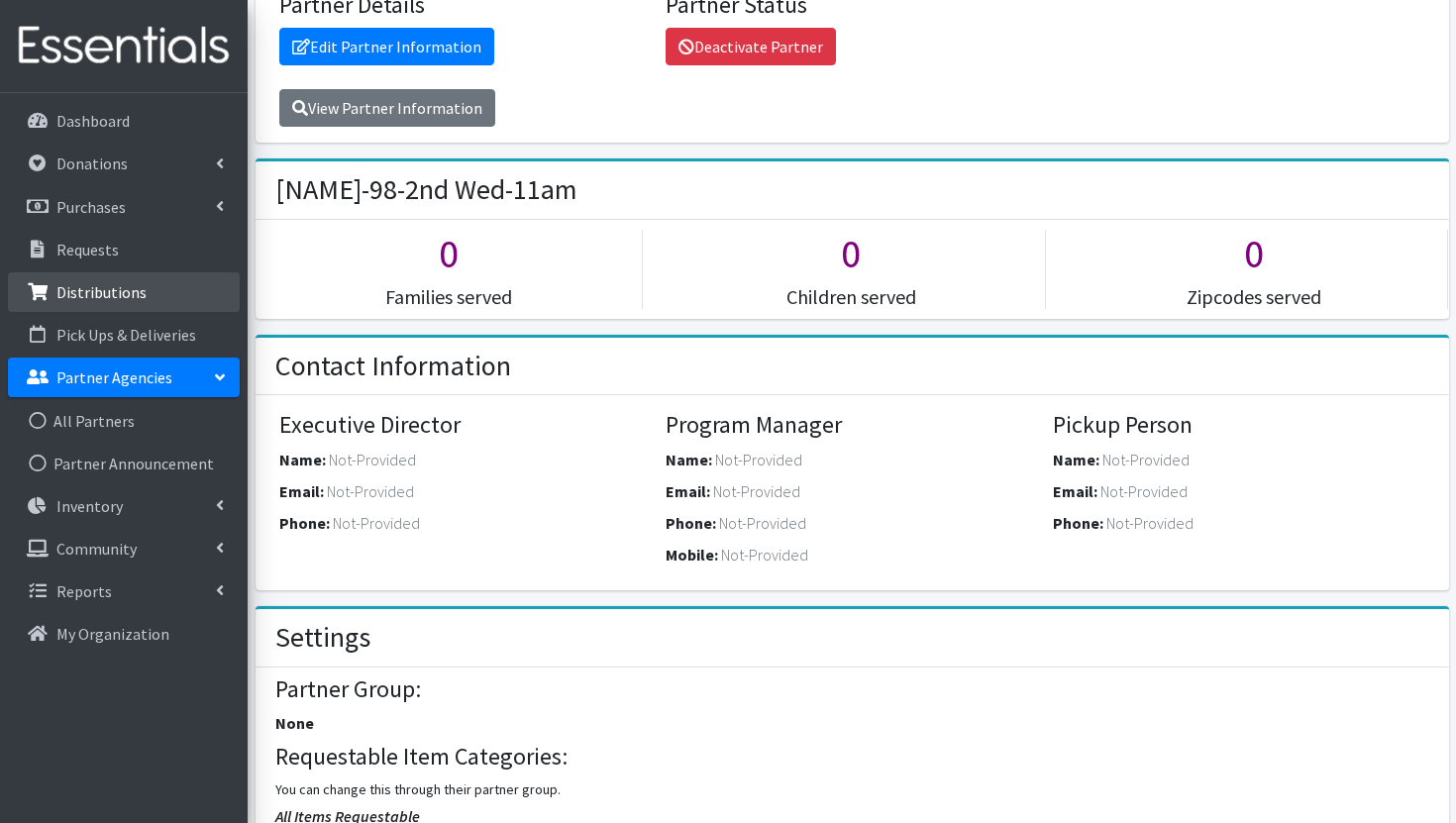 click on "Distributions" at bounding box center (124, 292) 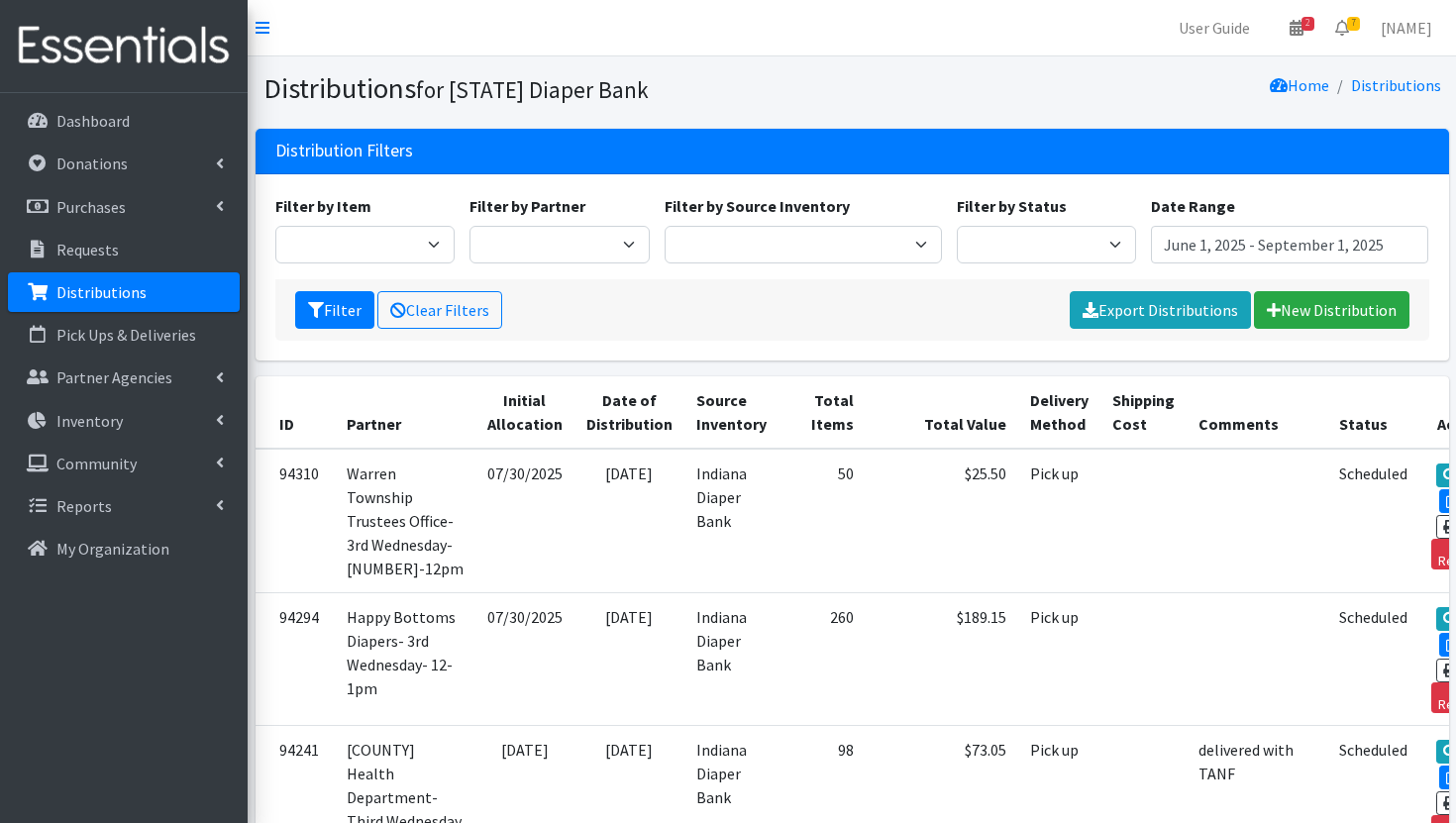 scroll, scrollTop: 0, scrollLeft: 0, axis: both 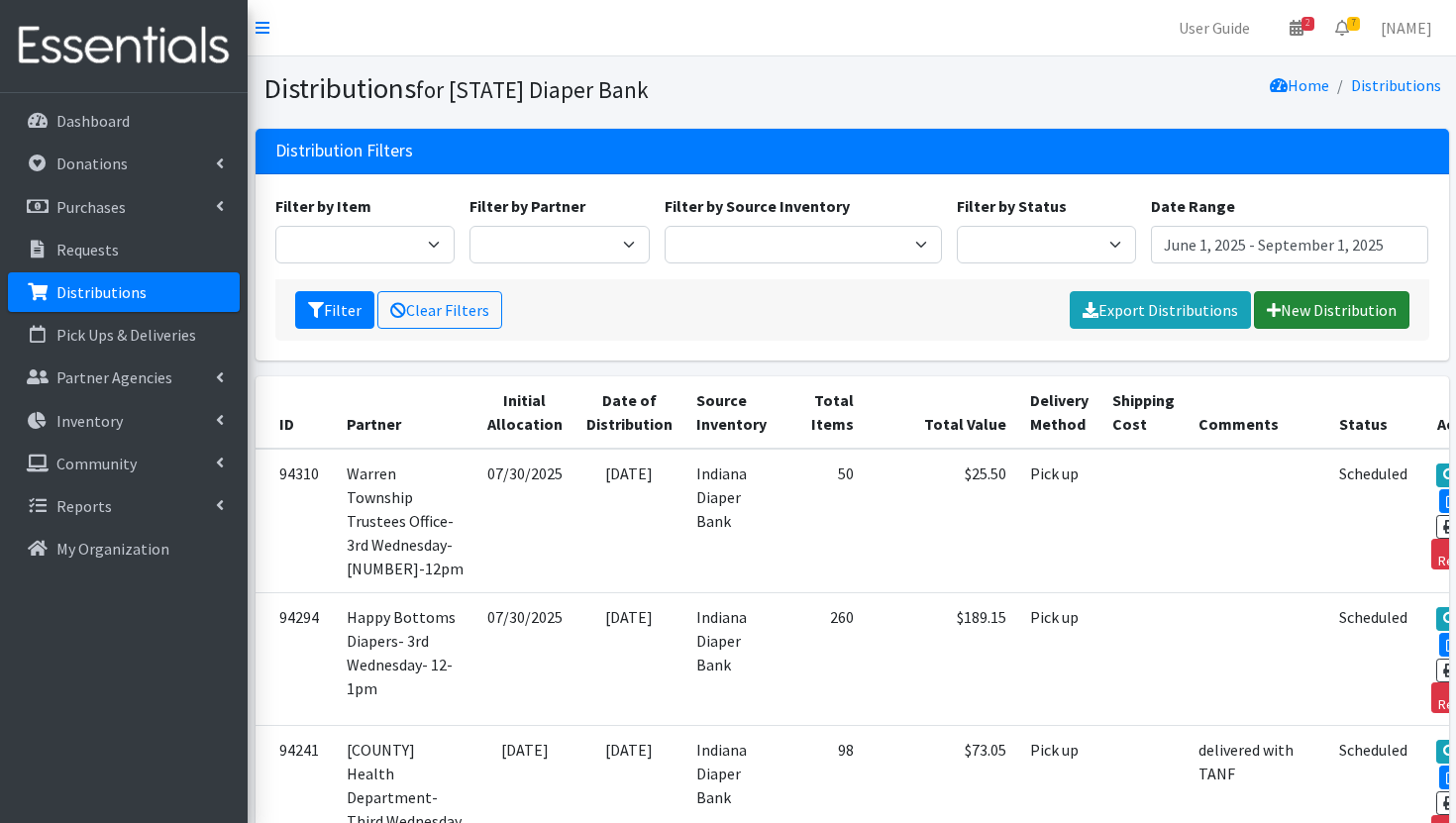 click on "New Distribution" at bounding box center [1331, 310] 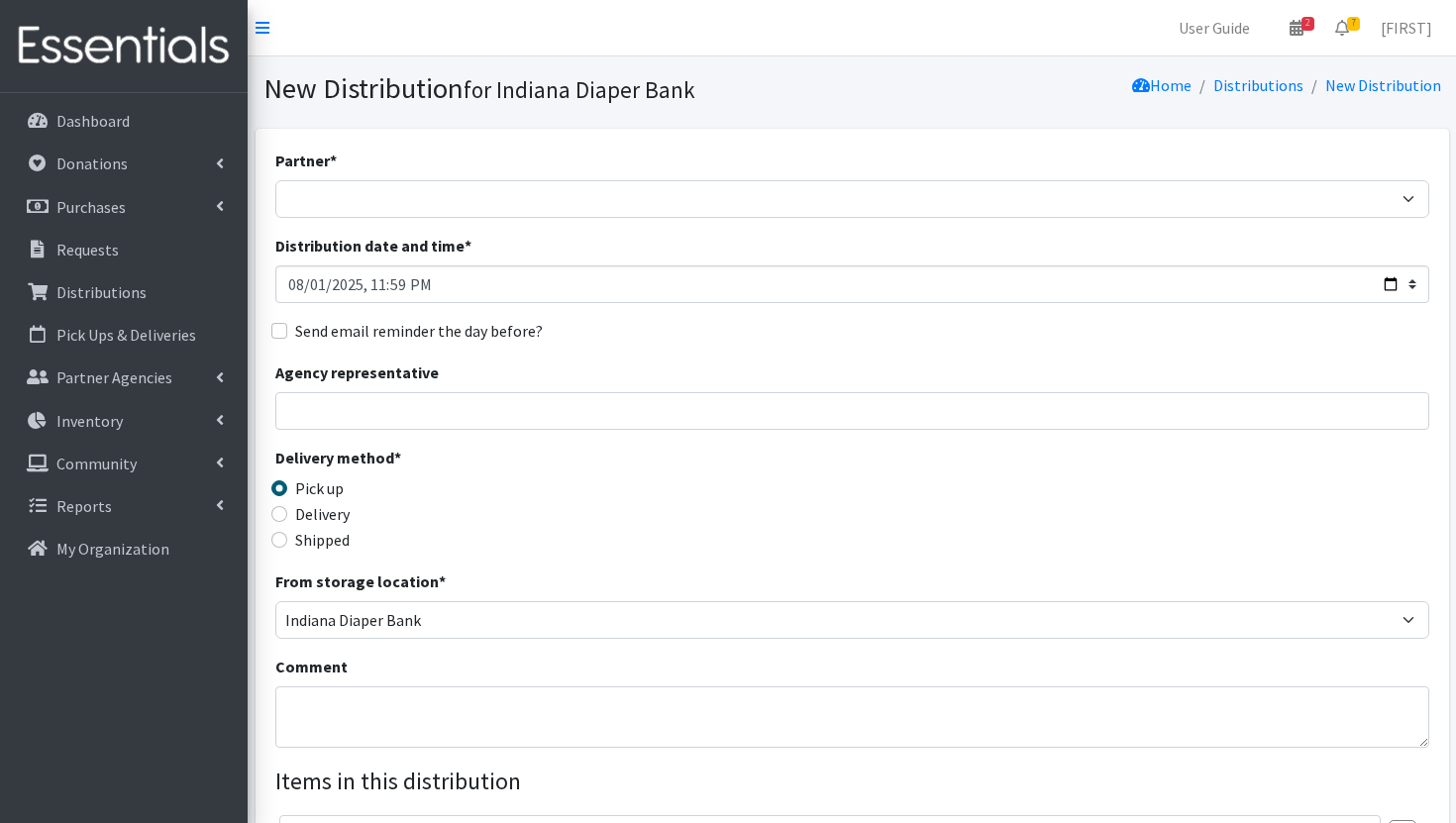 scroll, scrollTop: 0, scrollLeft: 0, axis: both 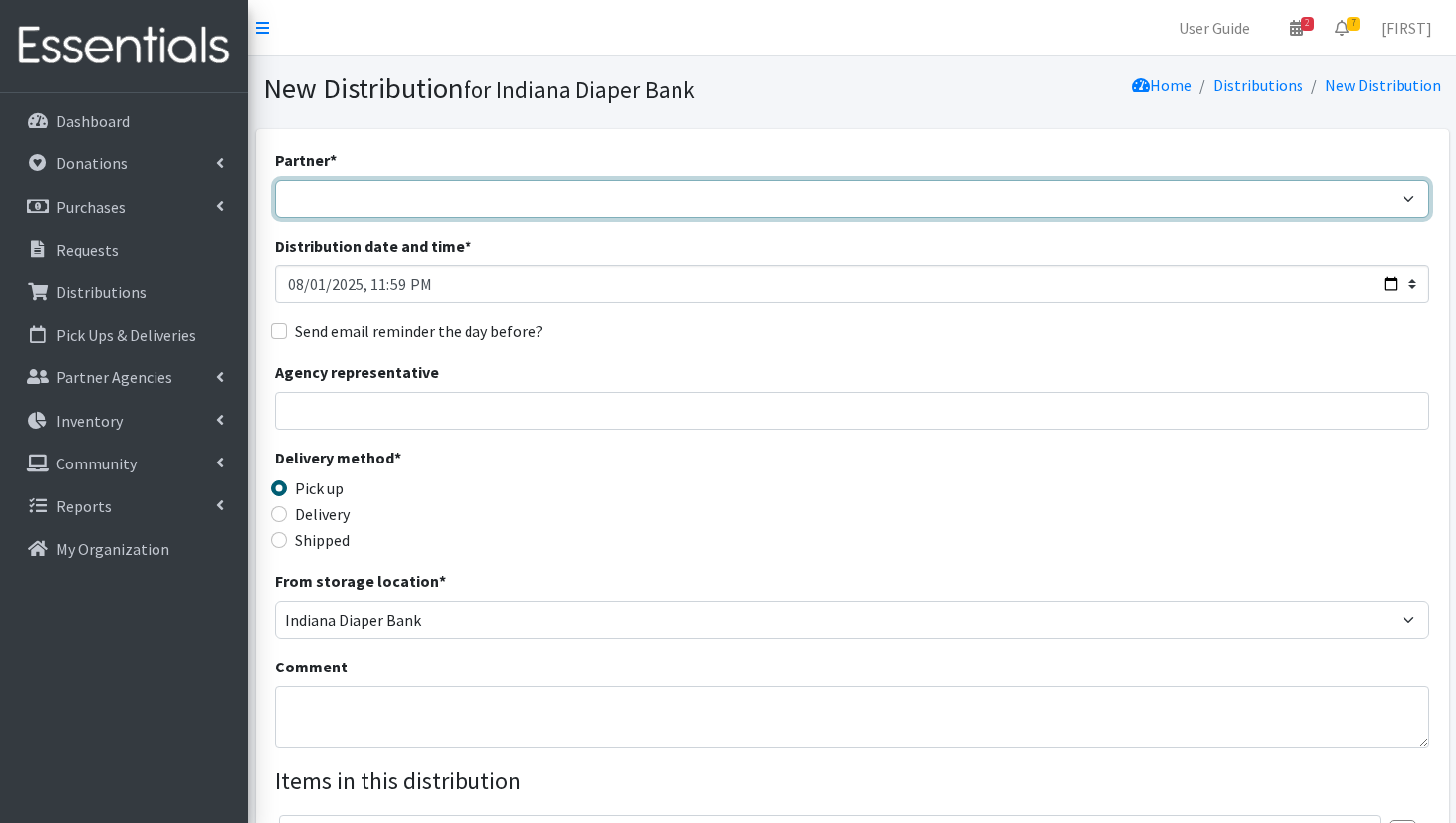 click on "[BRAND] and [BRAND] WIC
[BRAND] [BRAND]
[BRAND]-[ID] -2nd Wed- 9:45am
[BRAND]-[ID]- 2nd Wed- 9:45am
[BRAND]
[BRAND] [BRAND]-[ID]-2nd Wed-10-11am
[BRAND]-[ID]- Delivered every 2 months with TANF-
[BRAND]- Indy-[ID]- 2nd Wed- 11am
[BRAND]-[BRAND]-[ID]- 3rd Wed-12-1pm
[BRAND]
[BRAND]
[BRAND]-[ID]- 2nd Wed- 10am
[BRAND]
[BRAND] in [COUNTY]-[ID]-2nd Wed- 11-12pm
[BRAND] of Hope-[ID]
[BRAND]-[ID]- 3rd Wed- 10-11am
[BRAND]-[ID]- 2nd  Wed- 9am
[BRAND] [CITY]-[ID]- 3rd Wed-11-12pm
[BRAND]-[ID]-3rd Wed- 11-12pm
[BRAND]- 3rd Wednesday- 10am-11am
[BRAND]- 3rd Wednesday 10:00am
[BRAND] - [BRAND]-[ID]- 4th Wednesday- 12pm-1pm
[BRAND]-[ID]- 2nd Wed- 10am
[BRAND] [COUNTY] Health Department- Third Wednesday Pick Up- 12pm-1pm
[BRAND] for [BRAND]" at bounding box center [852, 199] 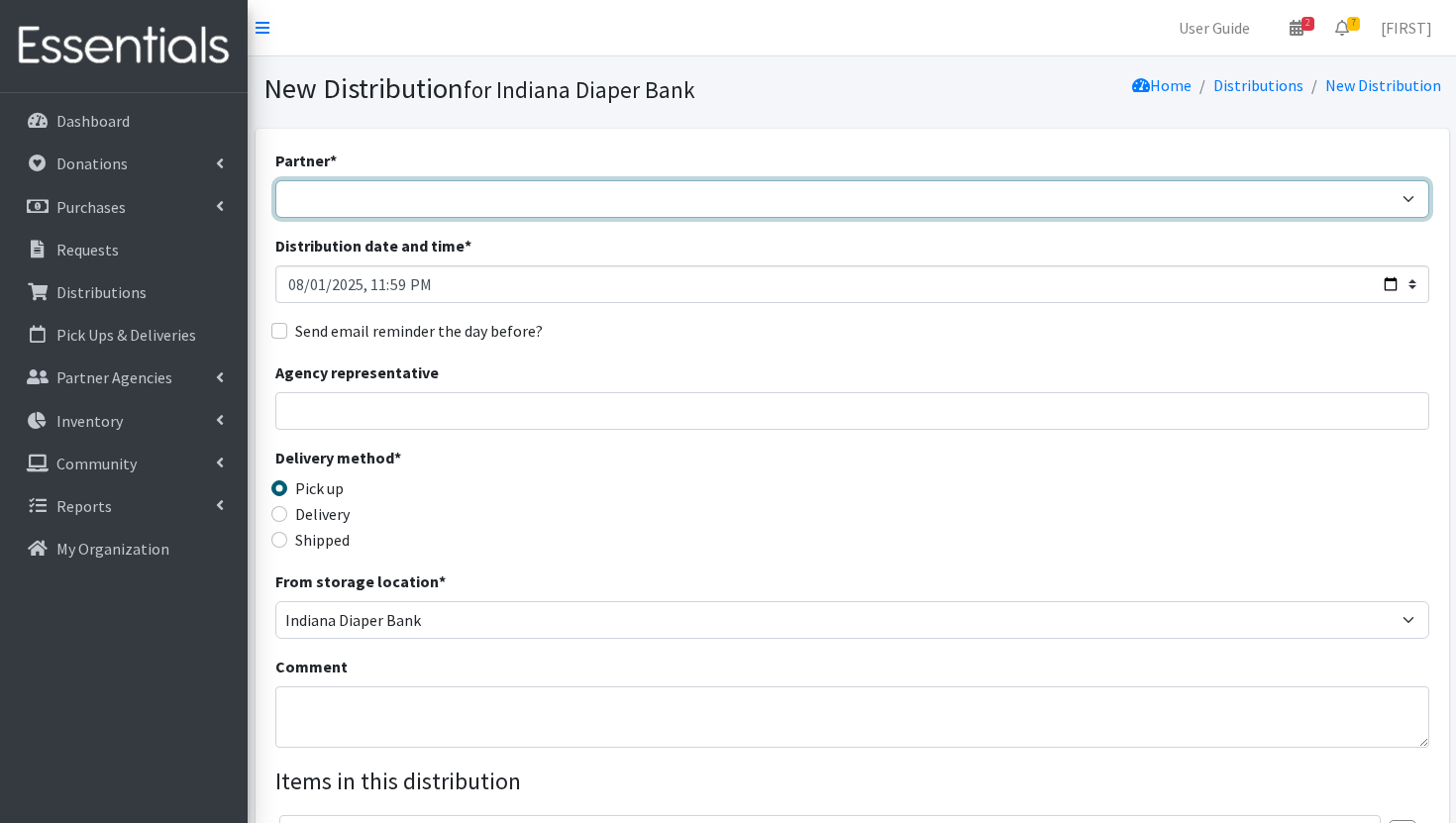 select on "1344" 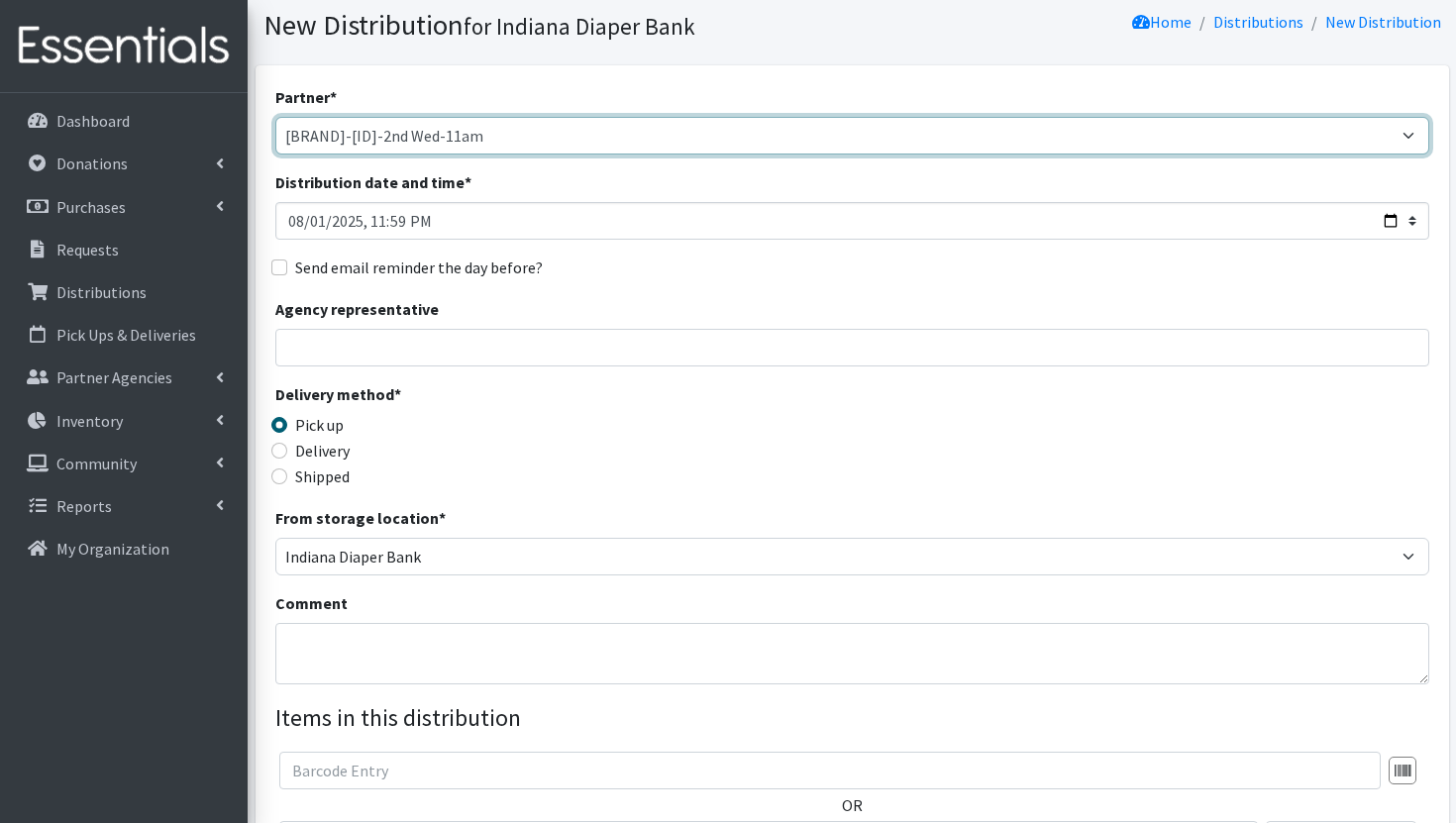 scroll, scrollTop: 121, scrollLeft: 0, axis: vertical 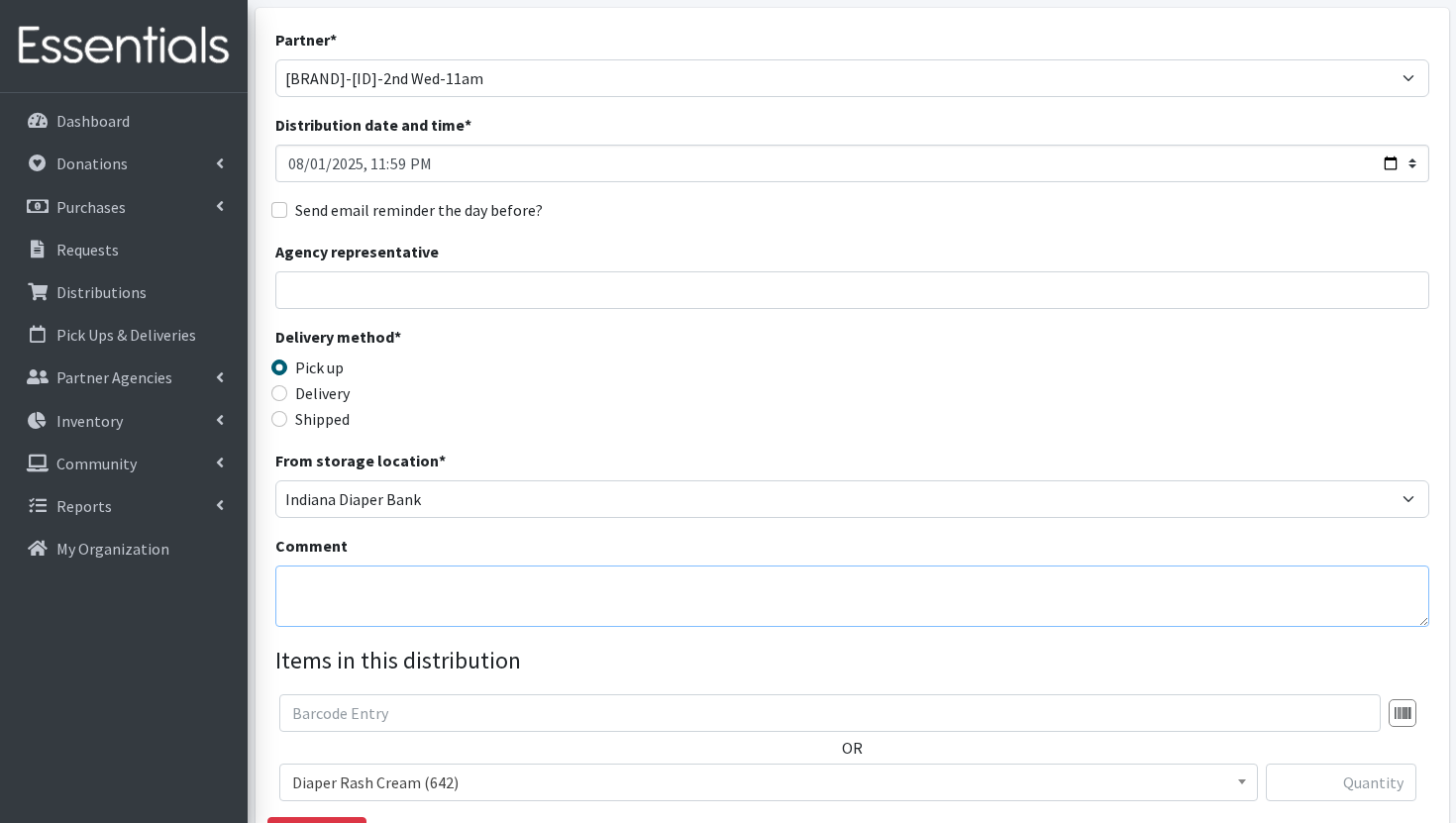 click on "Comment" at bounding box center (852, 596) 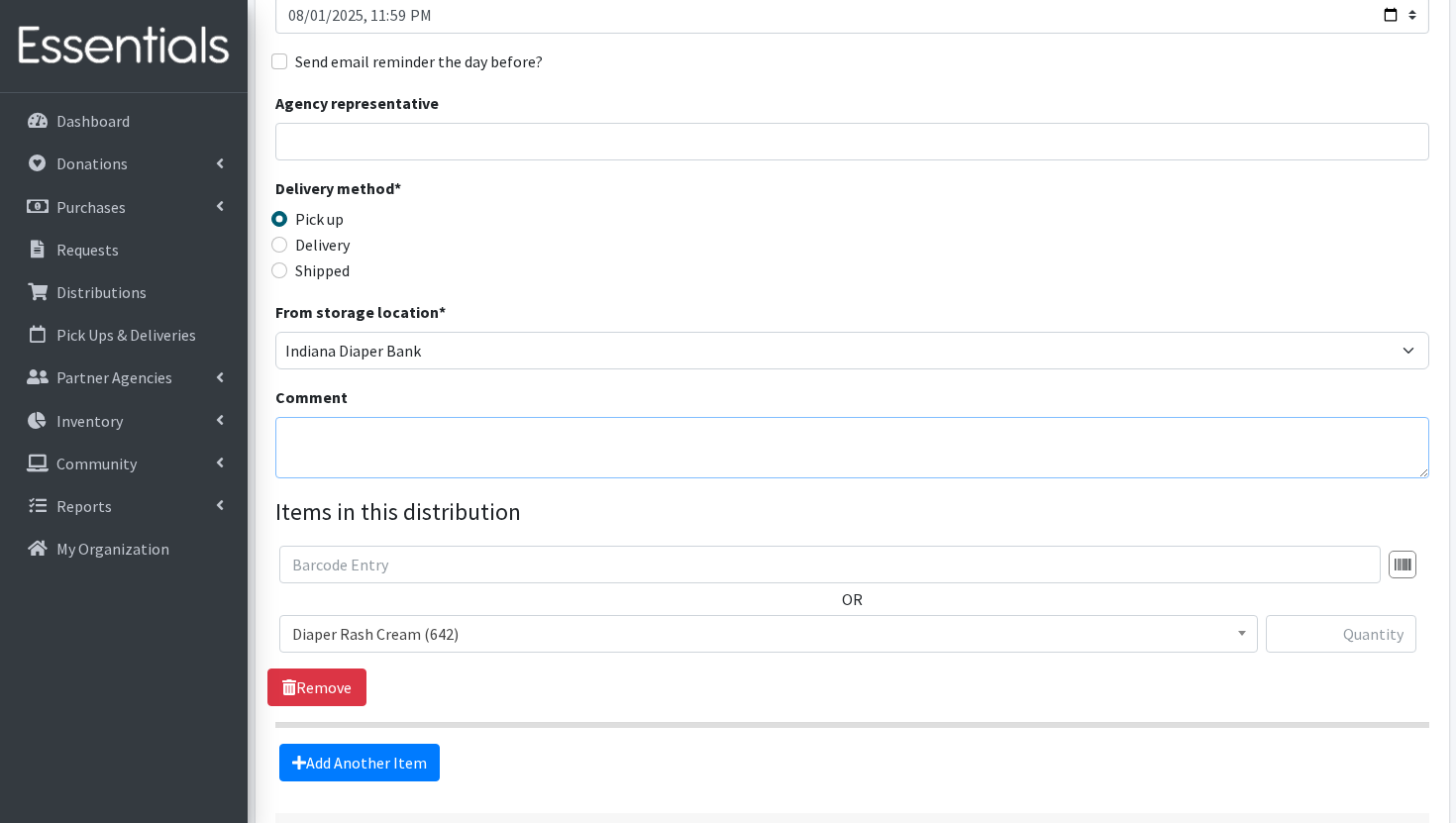 scroll, scrollTop: 318, scrollLeft: 0, axis: vertical 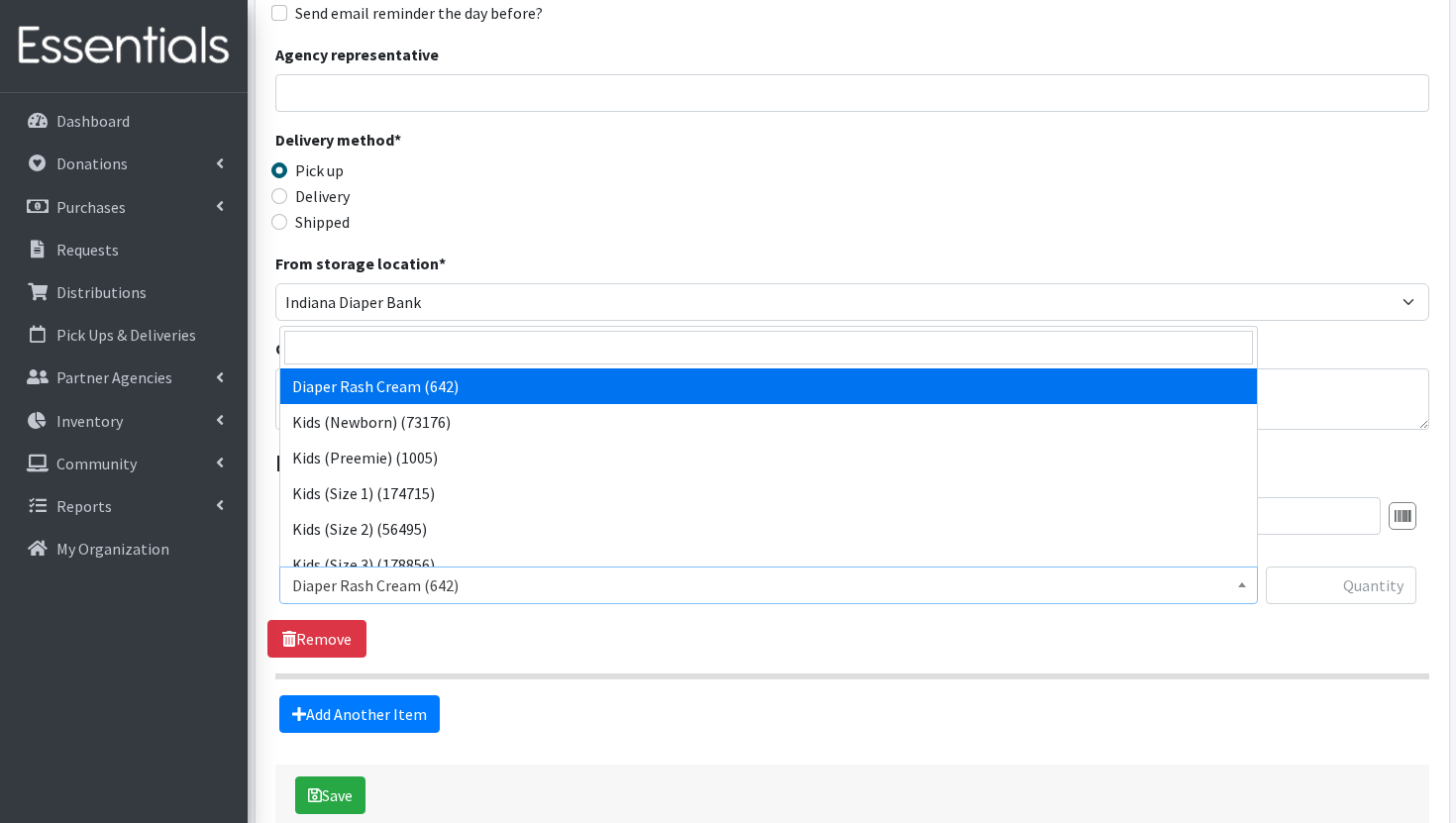 click on "Diaper Rash Cream (642)" at bounding box center [769, 585] 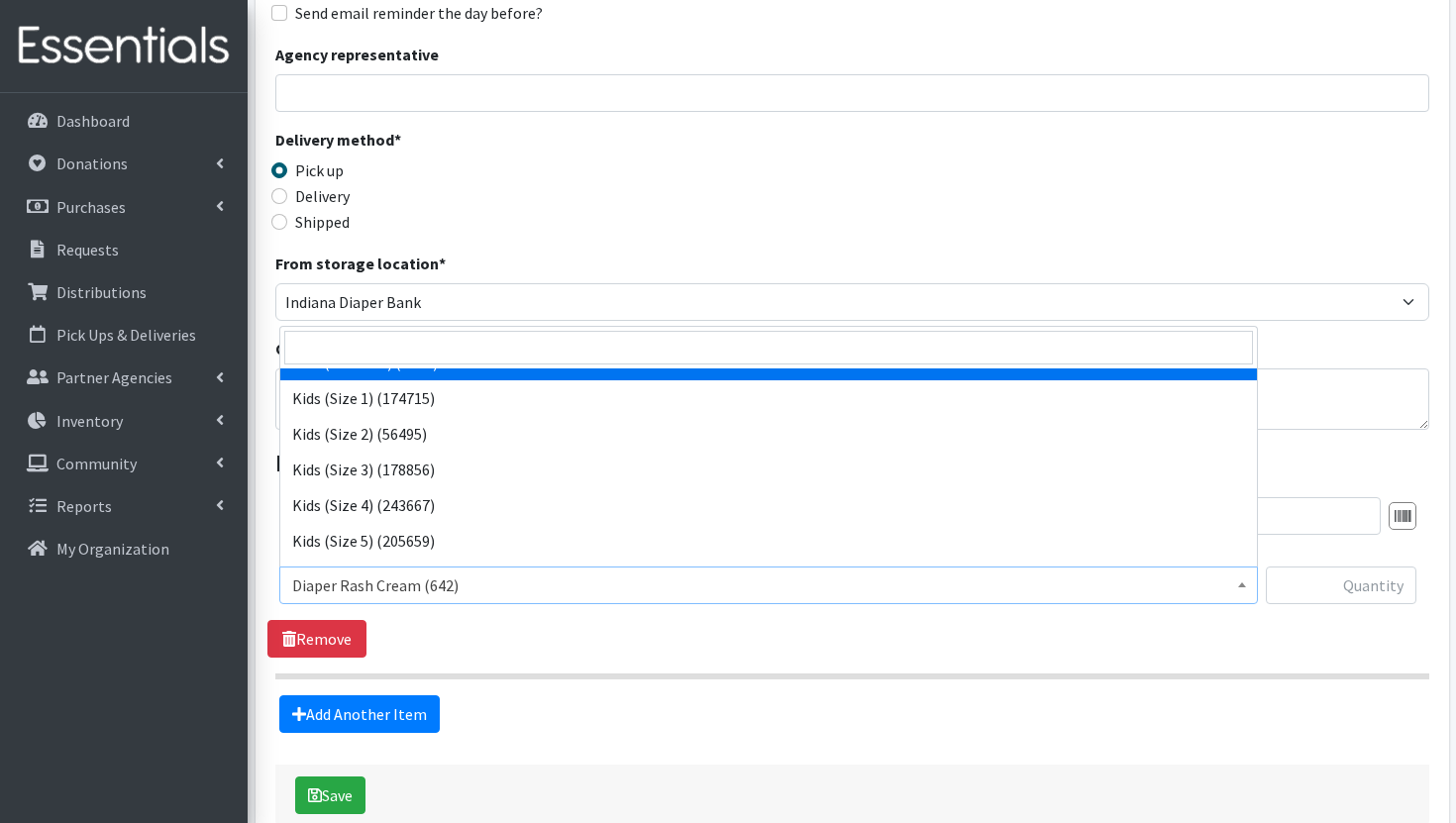 scroll, scrollTop: 98, scrollLeft: 0, axis: vertical 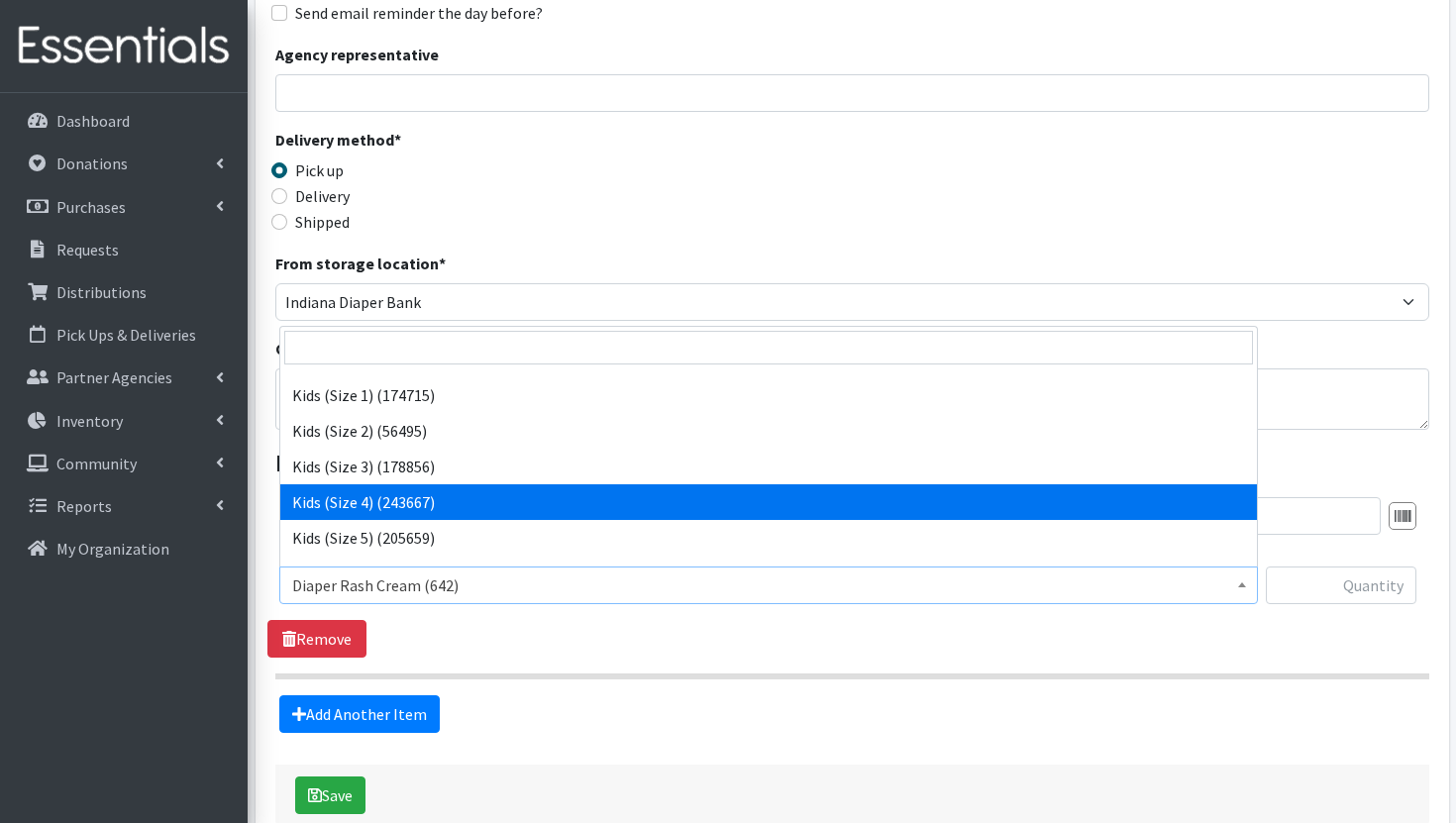 select on "3394" 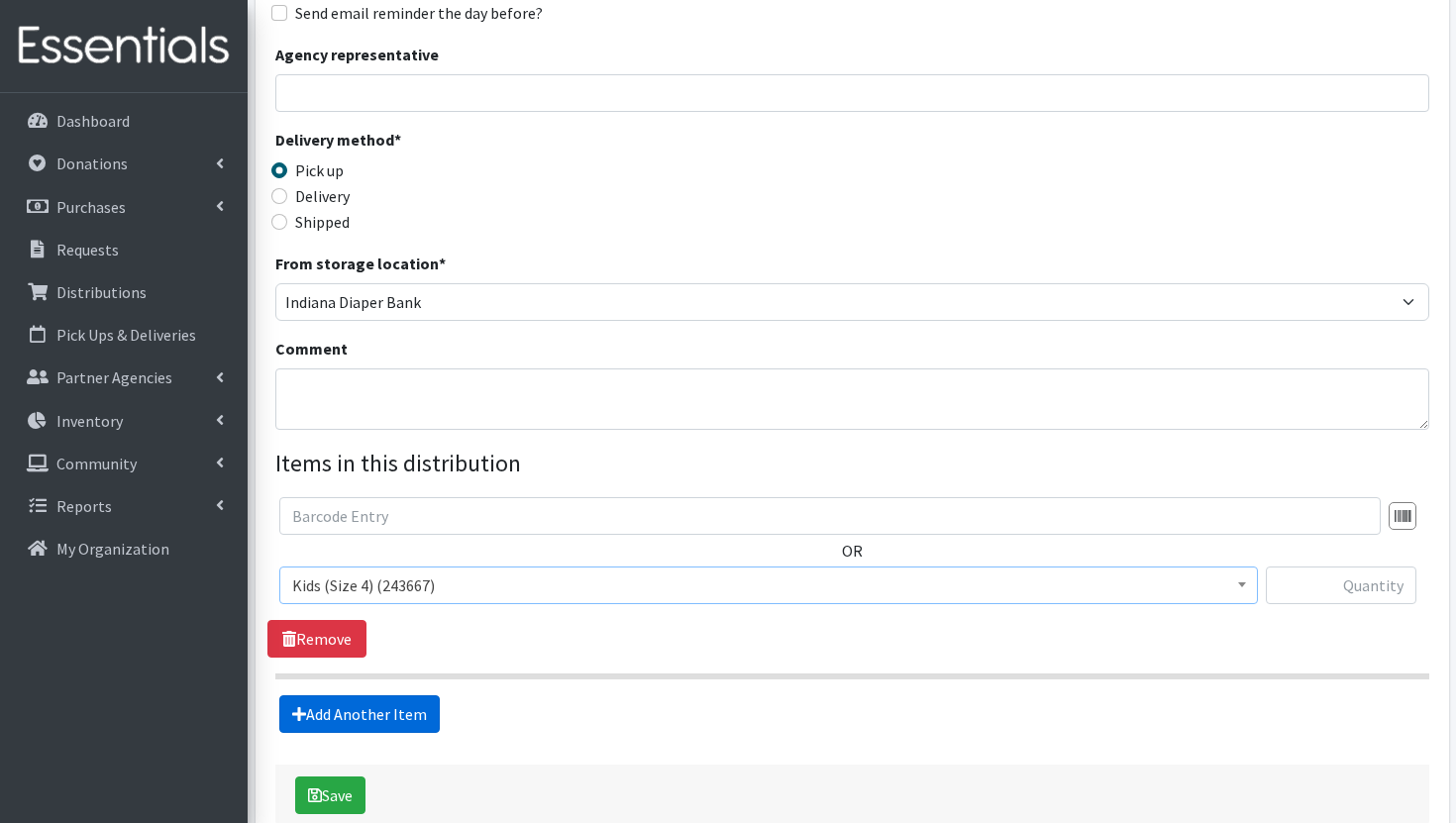 click on "Add Another Item" at bounding box center (360, 714) 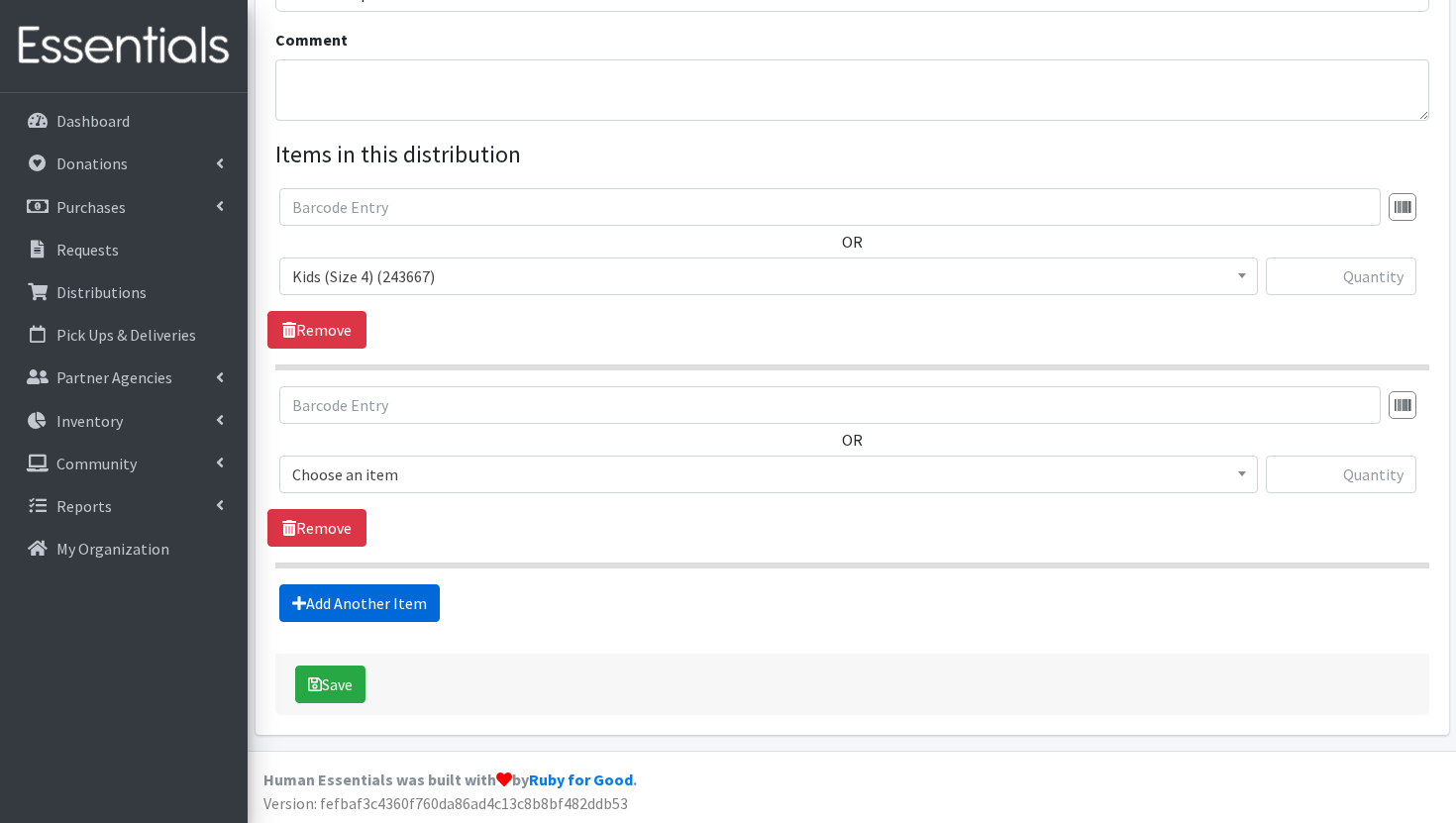 scroll, scrollTop: 628, scrollLeft: 0, axis: vertical 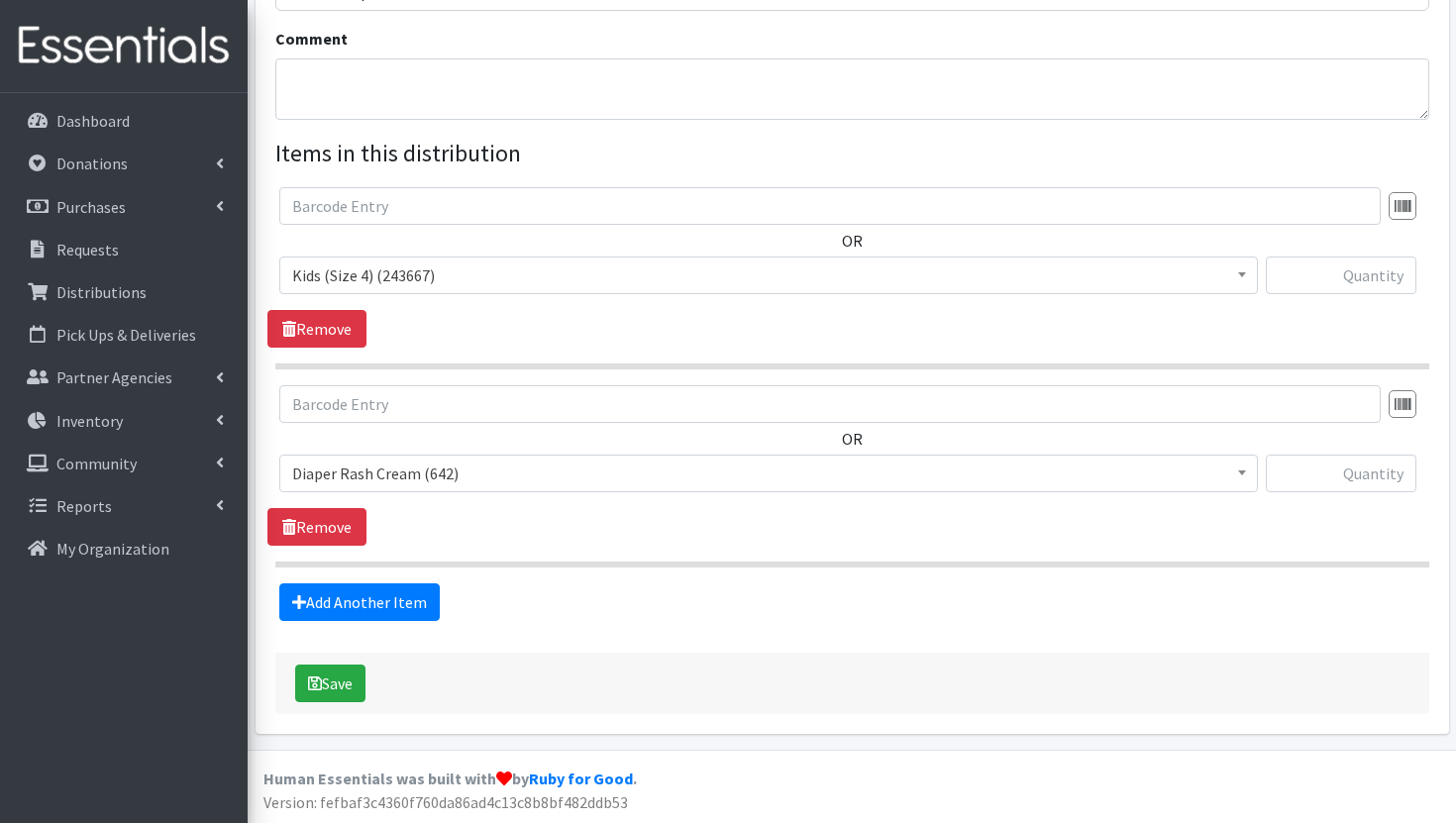 click on "Diaper Rash Cream (642)" at bounding box center [769, 473] 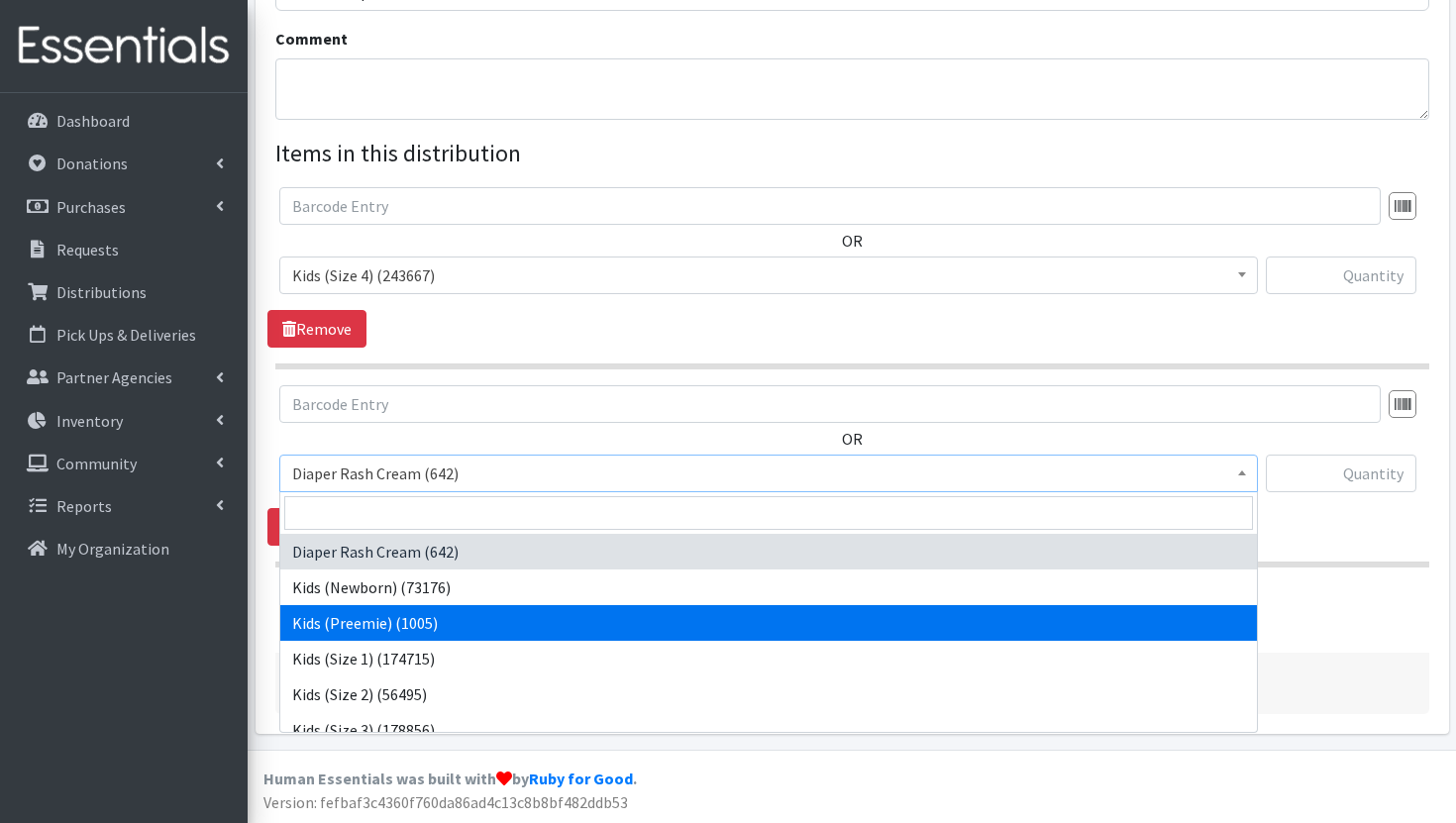 scroll, scrollTop: 192, scrollLeft: 0, axis: vertical 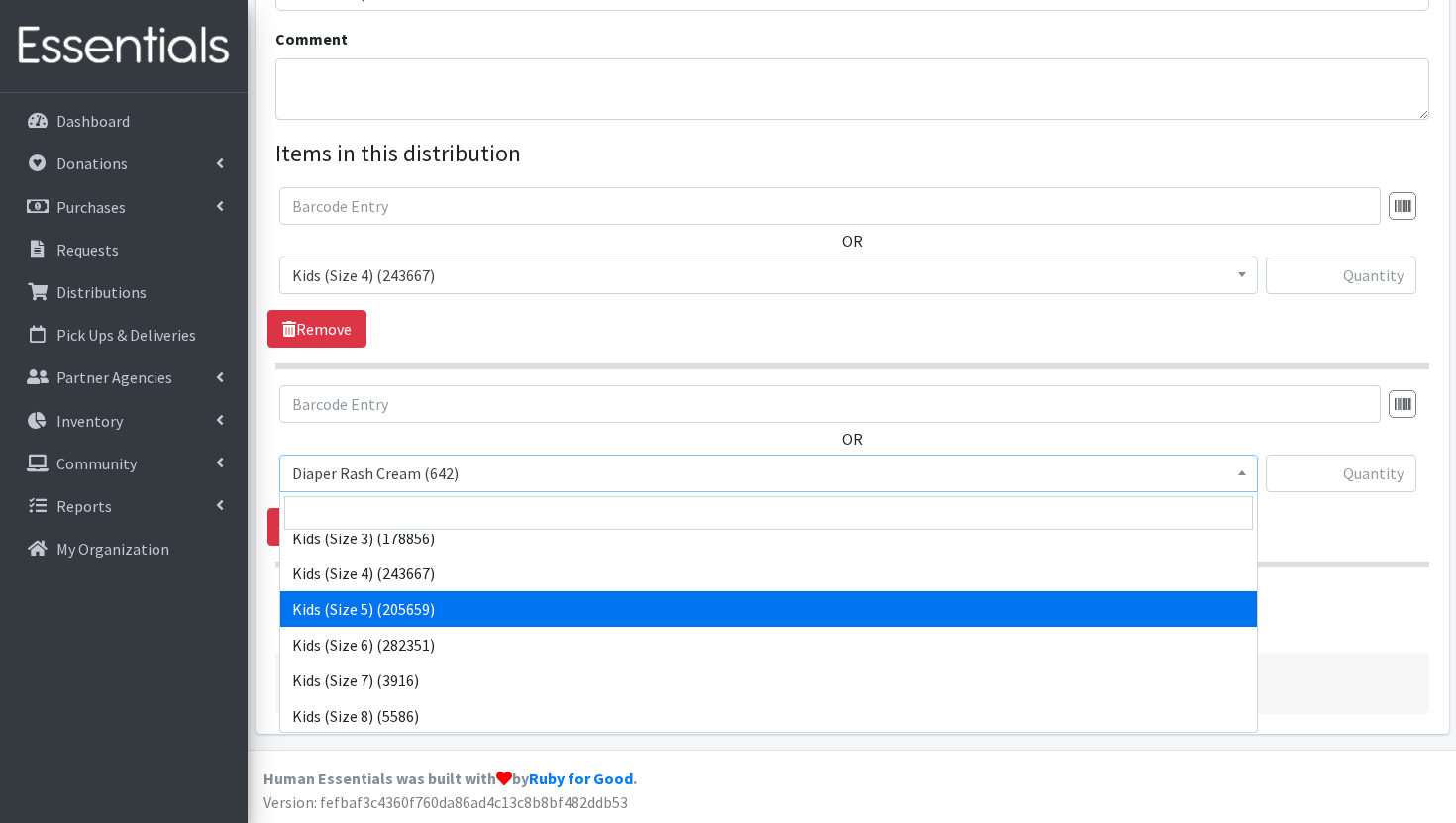select on "3407" 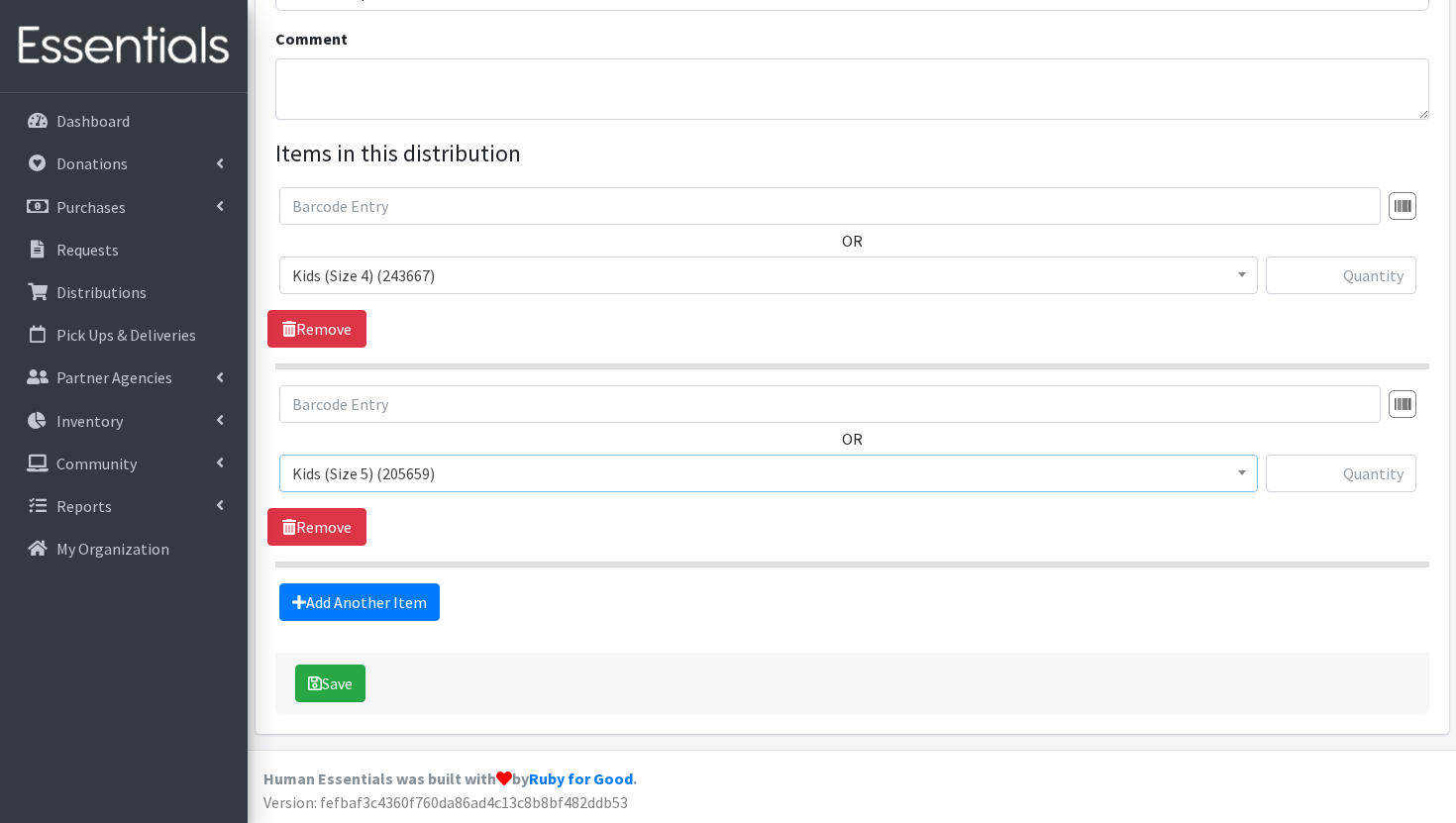 click on "Items in this distribution
OR
Diaper Rash Cream (642)
Kids (Newborn) (73176)
Kids (Preemie) (1005)
Kids (Size 1) (174715)
Kids (Size 2) (56495)
Kids (Size 3) (178856)
Kids (Size 4) (243667)
Kids (Size 5) (205659)
Kids (Size 6) (282351)
Kids (Size 7) (3916)
Kids (Size 8) (5586)
Kids Pull-Ups (2T-3T) (6725)
Kids Pull-Ups (3T-4T) (11989)
Kids Pull-Ups (4T-5T) (10743)
Pull-Ups (5T-6T) (44)
Wipes (Baby) (2995)
Kids (Size 4) (243667)
Remove
OR
Diaper Rash Cream (642)" at bounding box center [852, 378] 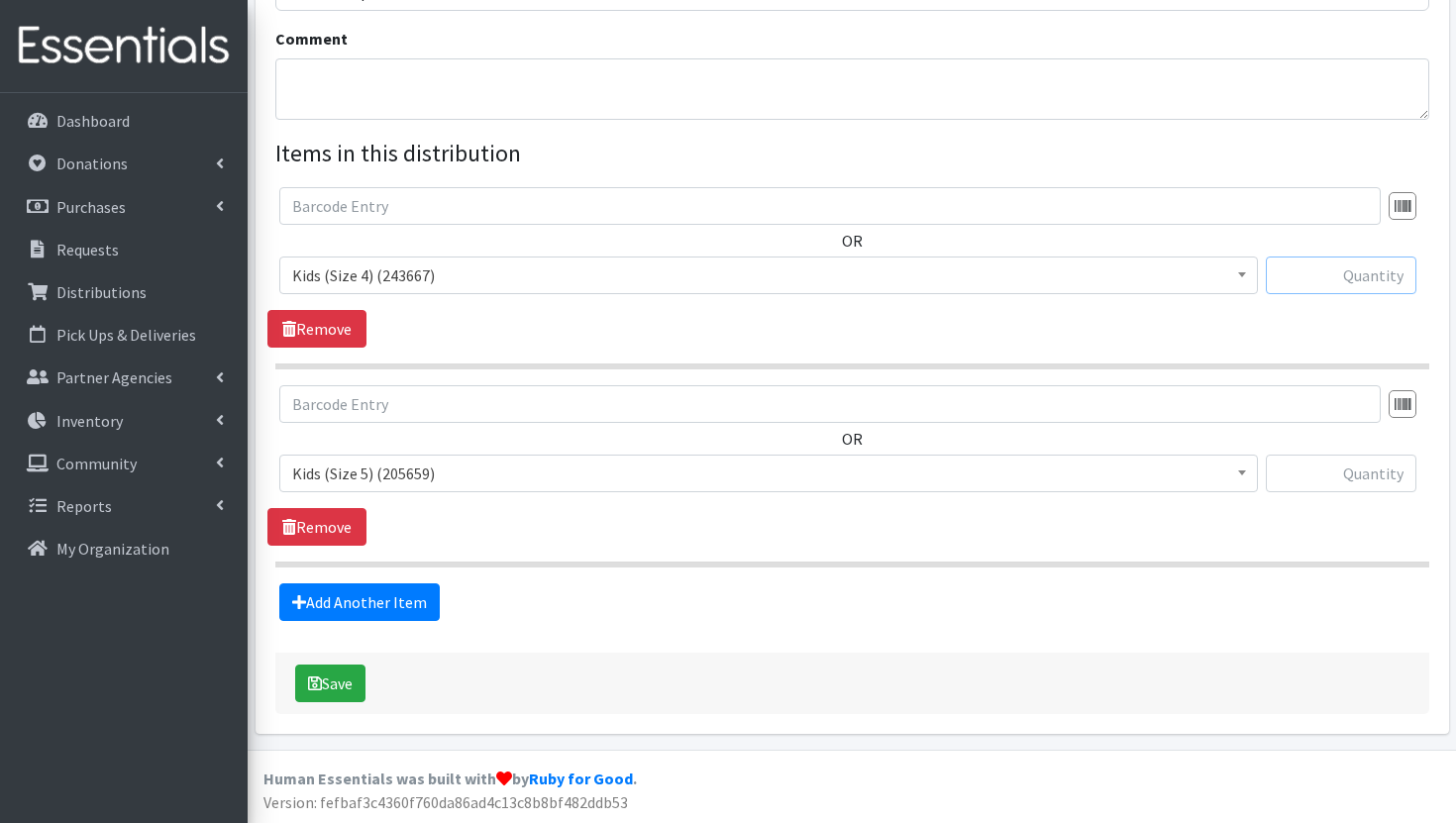 click at bounding box center (1341, 275) 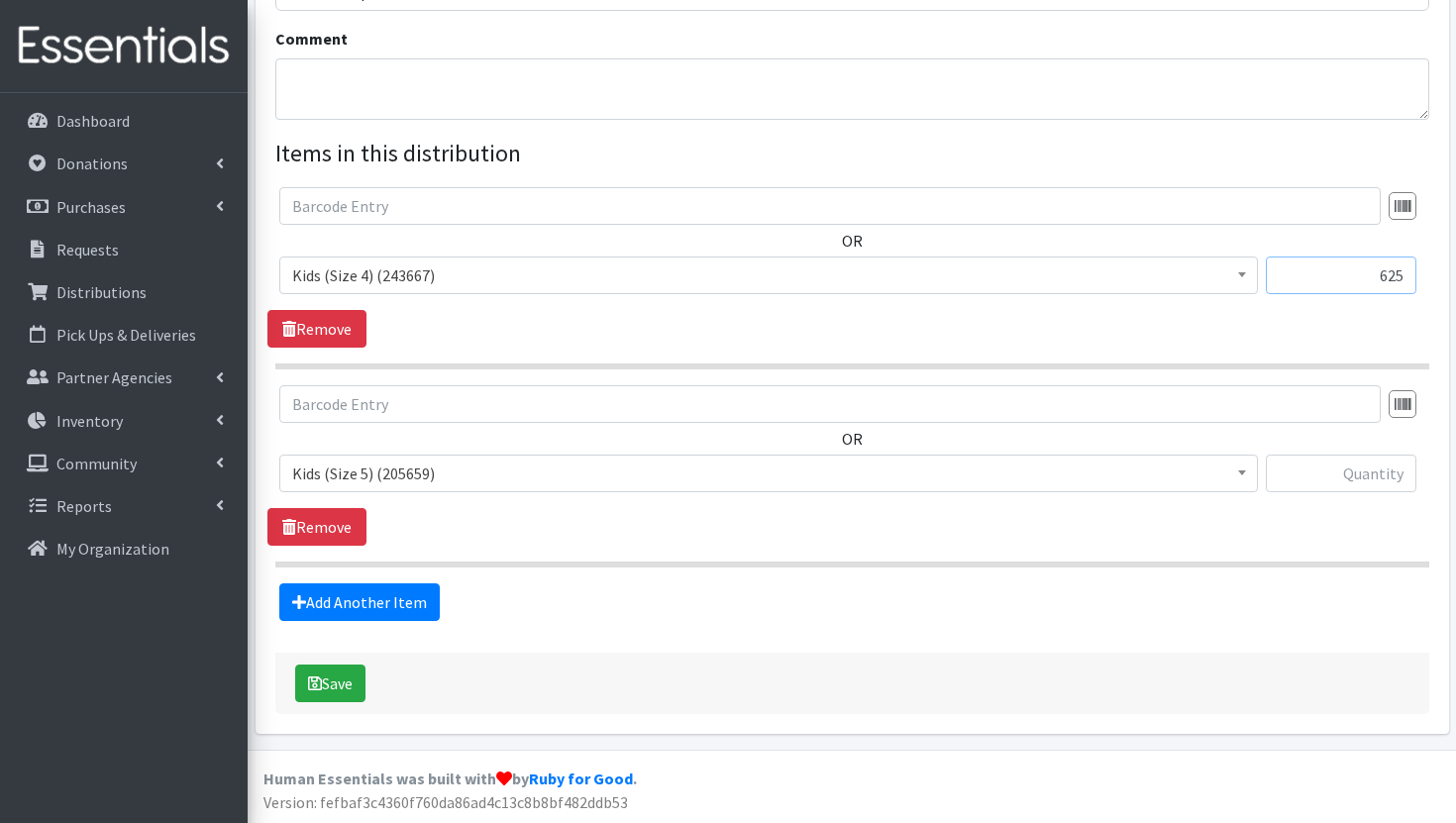 type on "625" 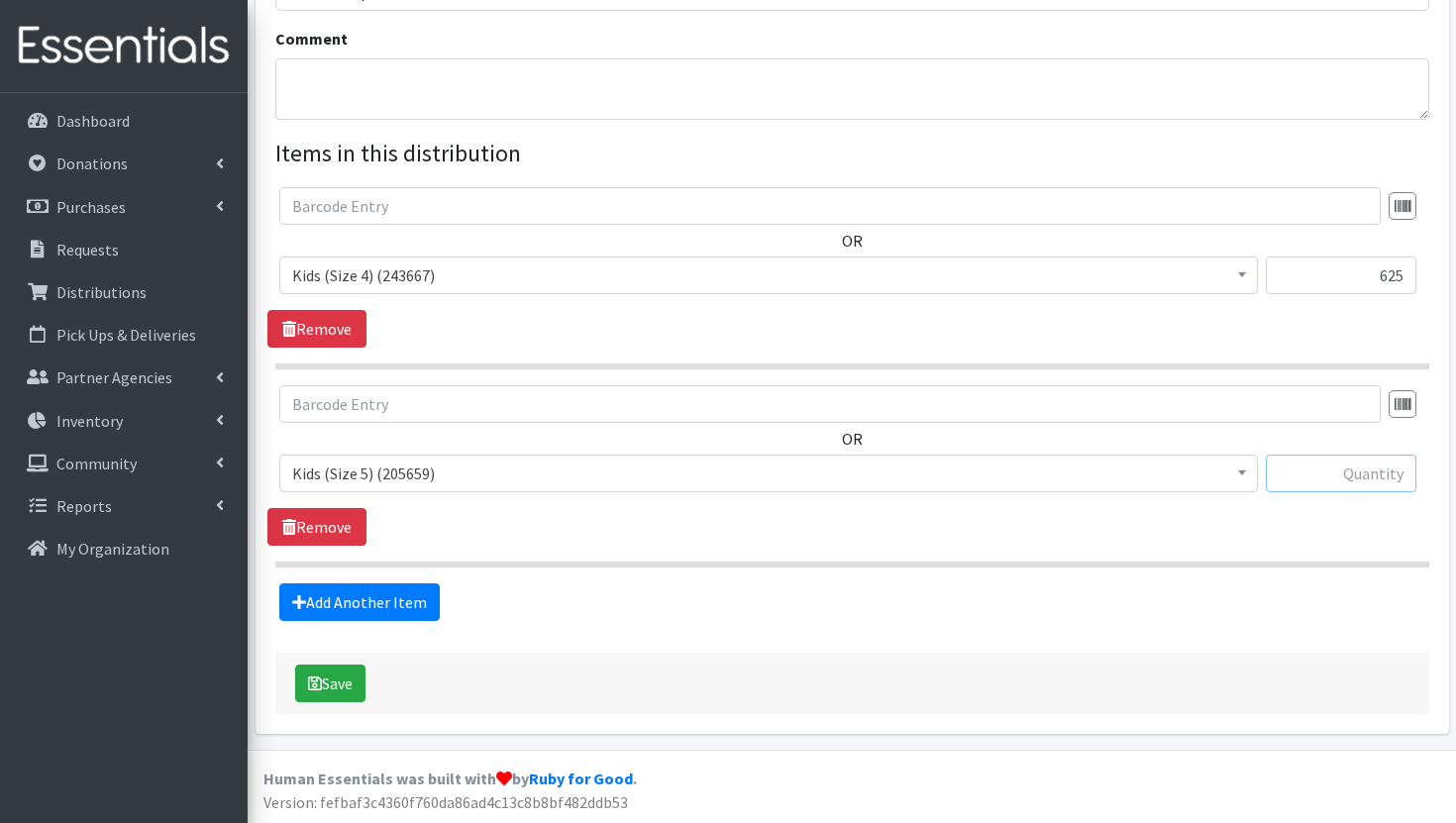 click at bounding box center (1341, 473) 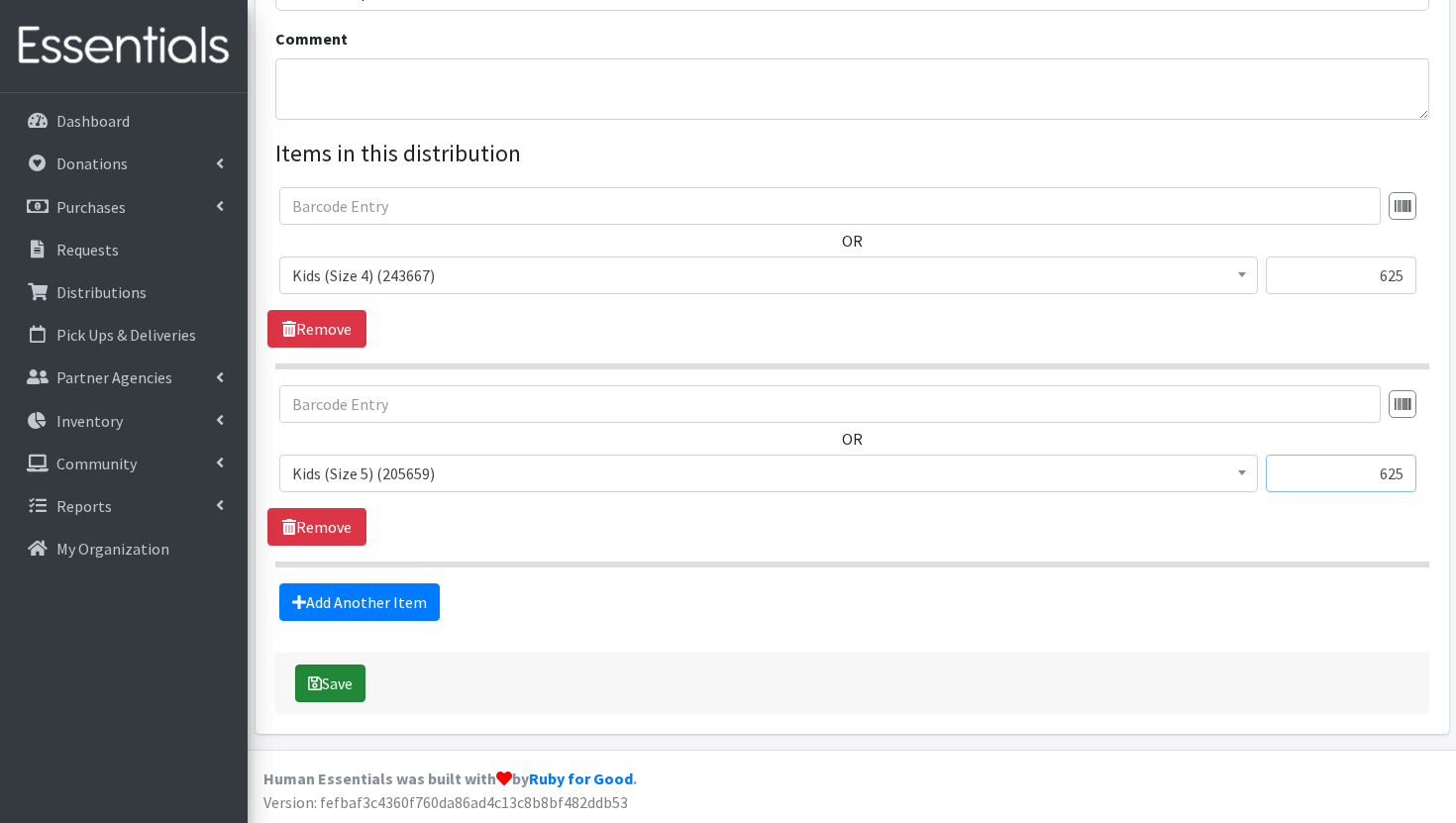 type on "625" 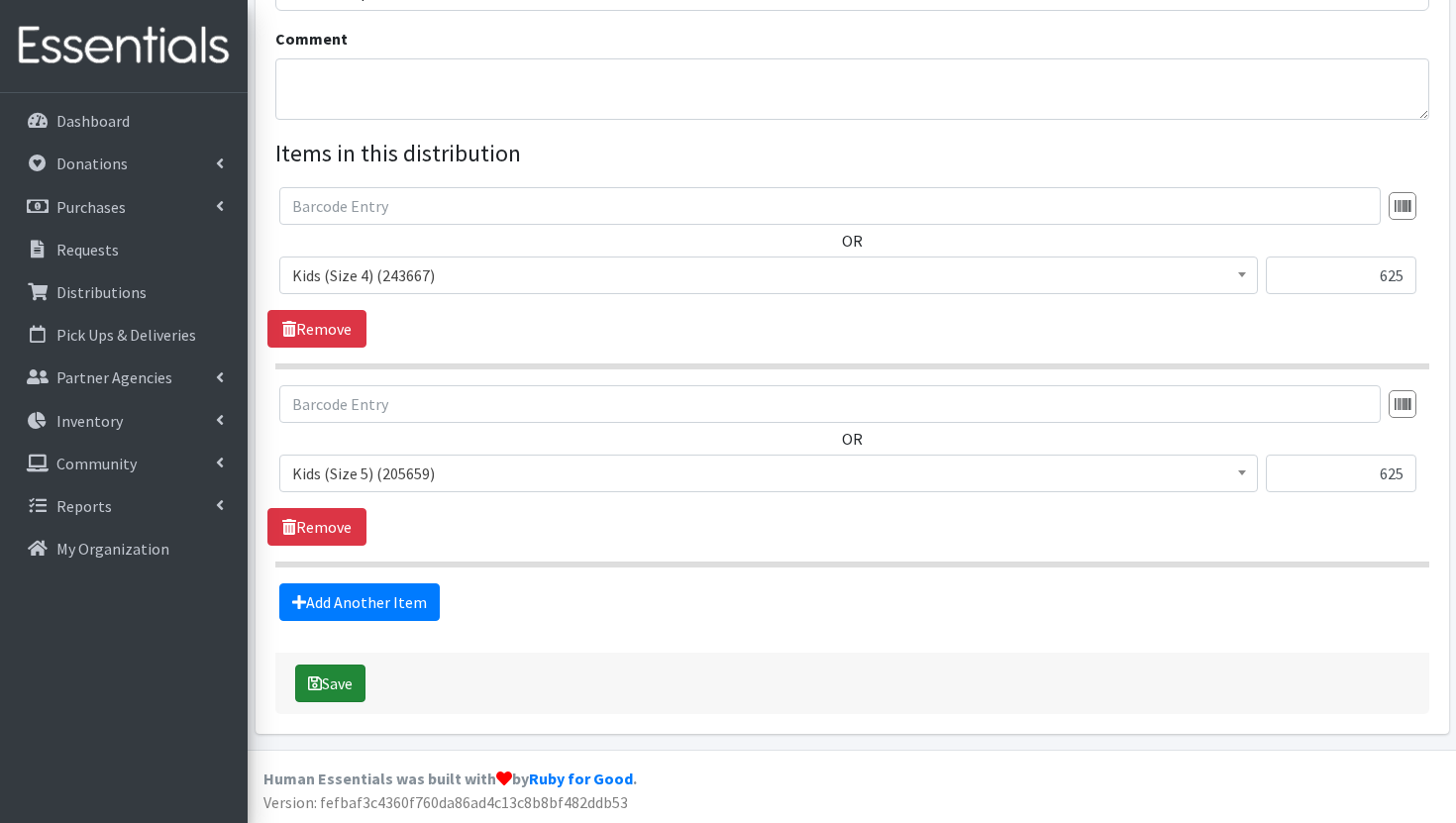 click on "Save" at bounding box center [330, 683] 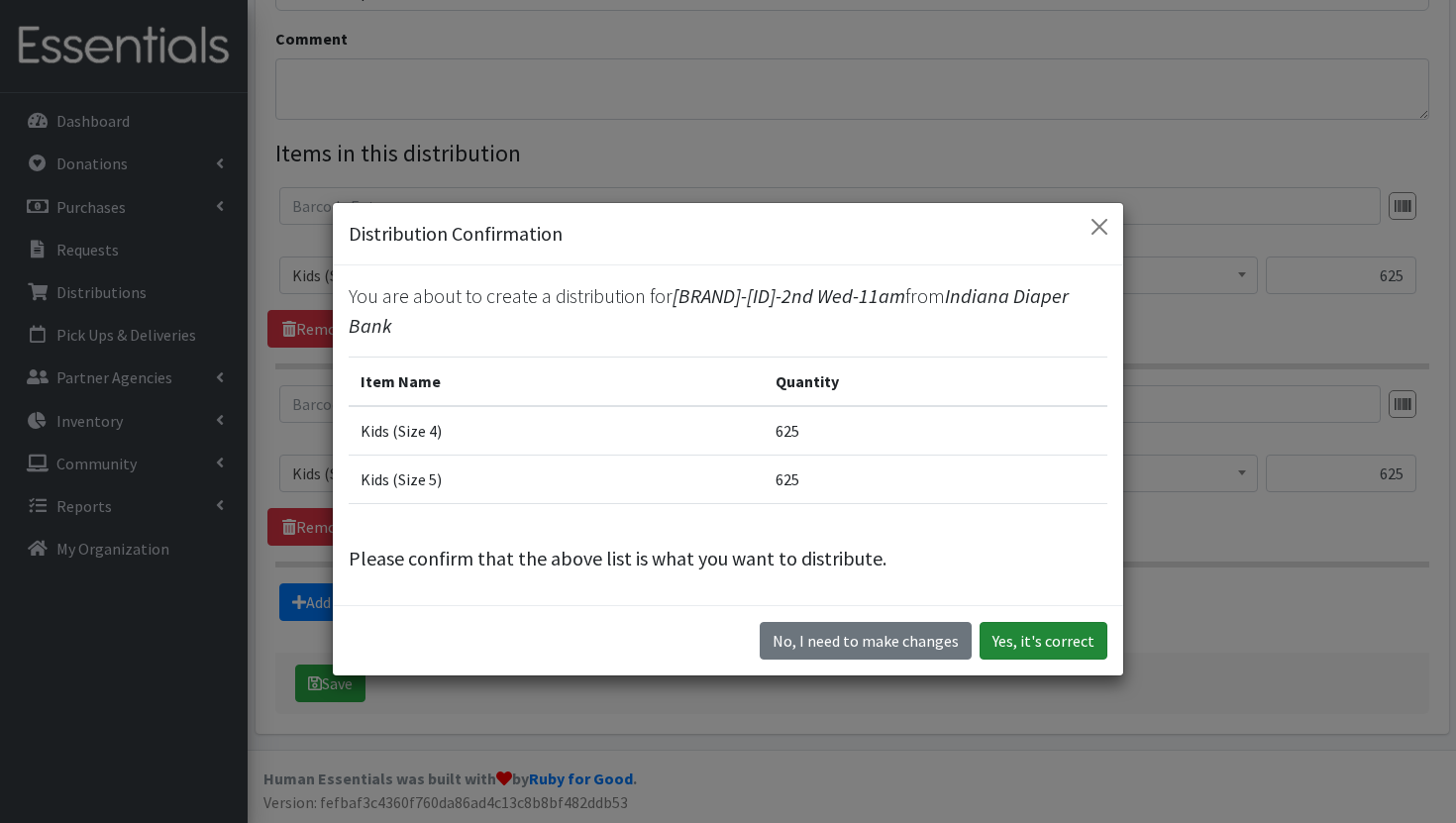 click on "Yes, it's correct" at bounding box center [1043, 641] 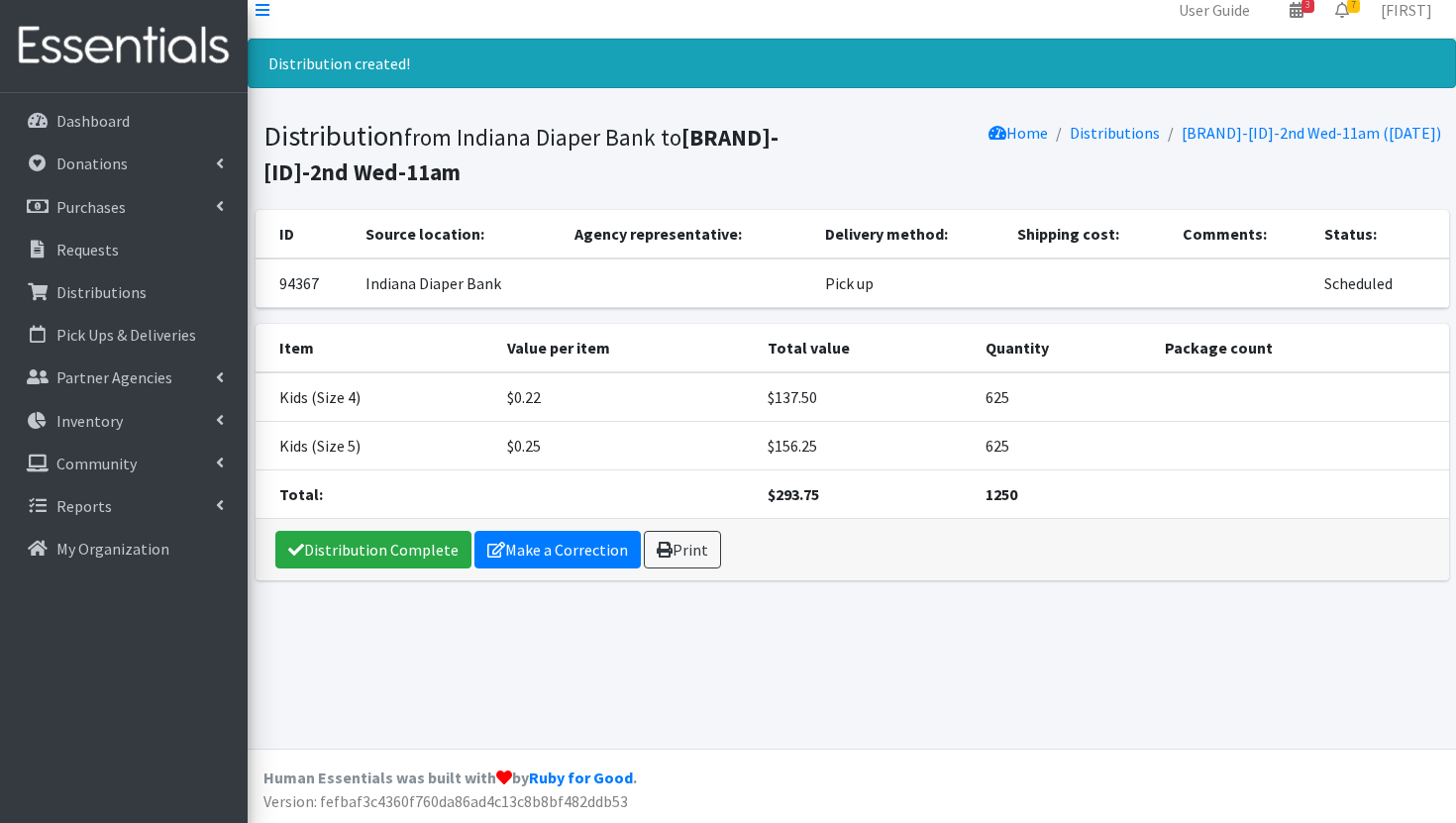 scroll, scrollTop: 0, scrollLeft: 0, axis: both 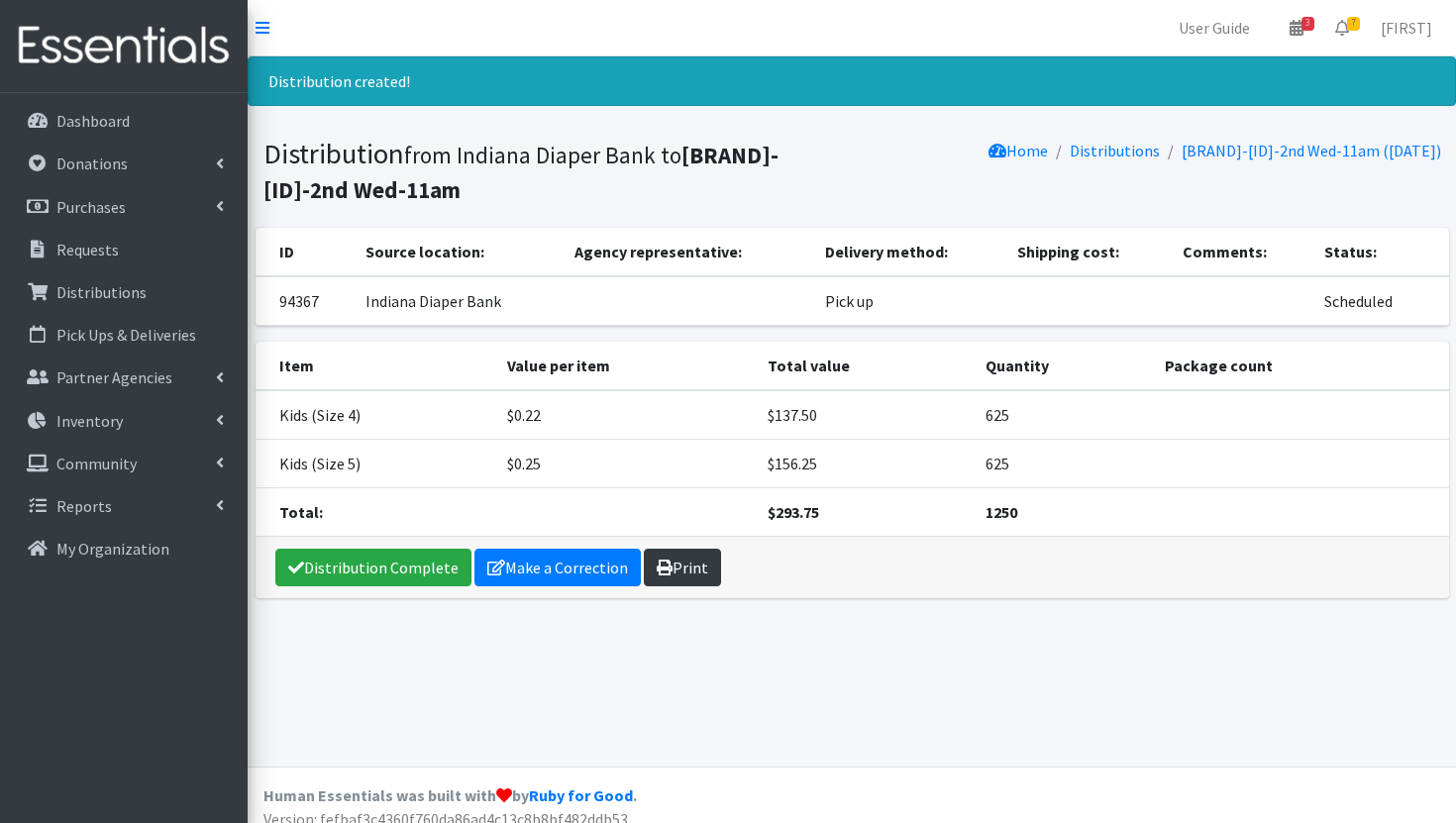 click on "Print" at bounding box center (682, 567) 